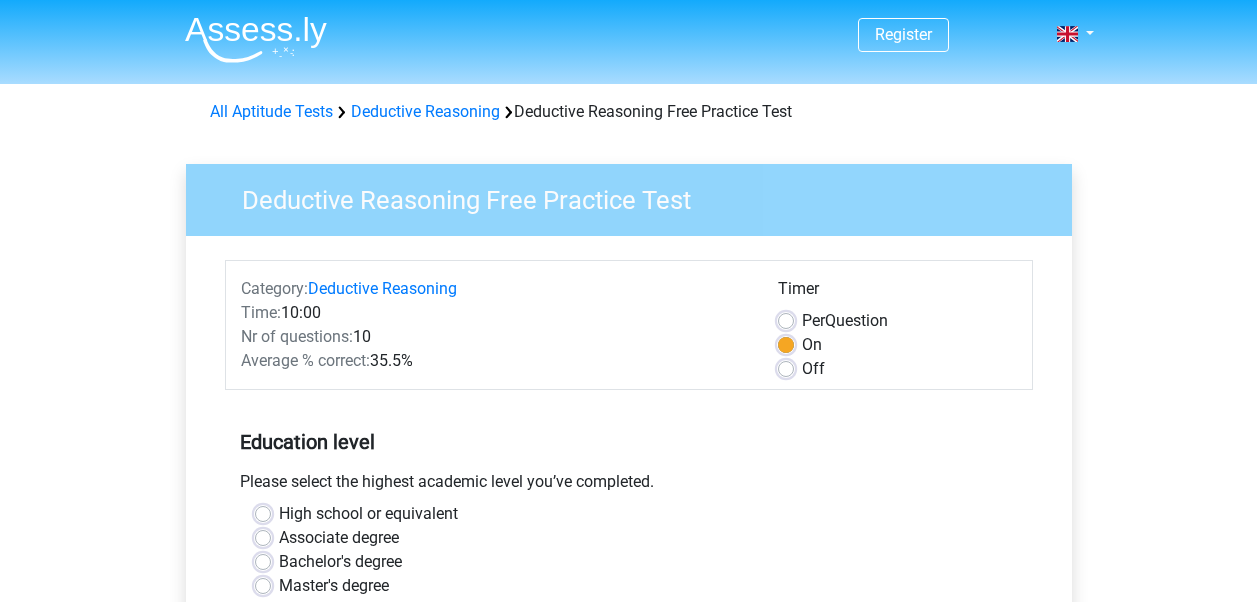 scroll, scrollTop: 0, scrollLeft: 0, axis: both 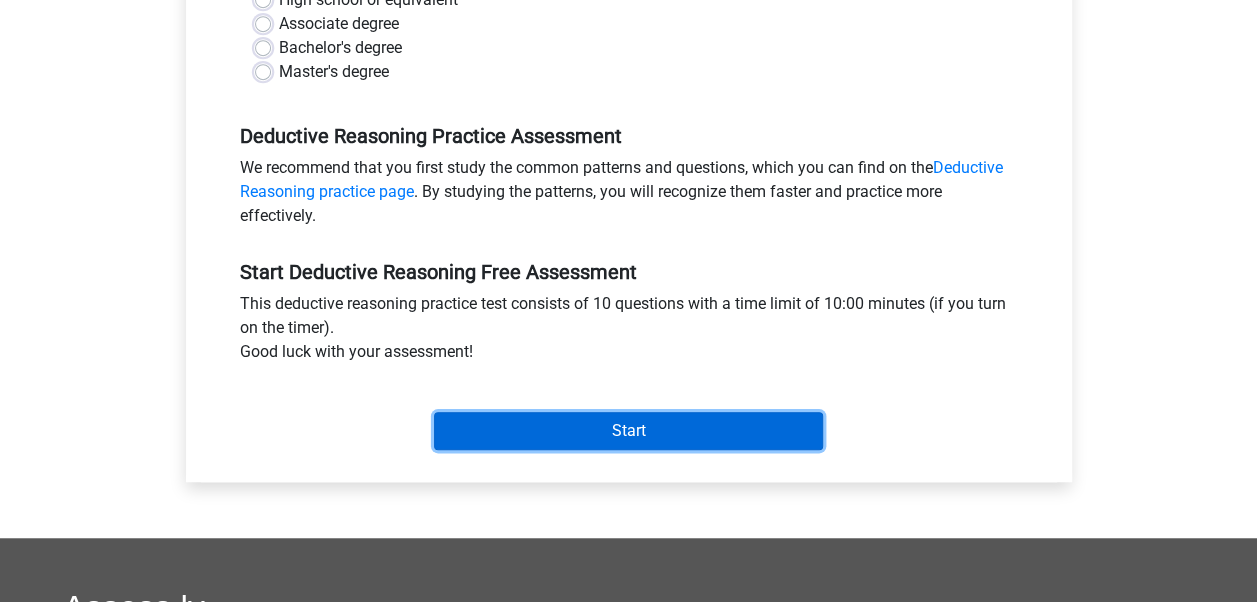 click on "Start" at bounding box center (628, 431) 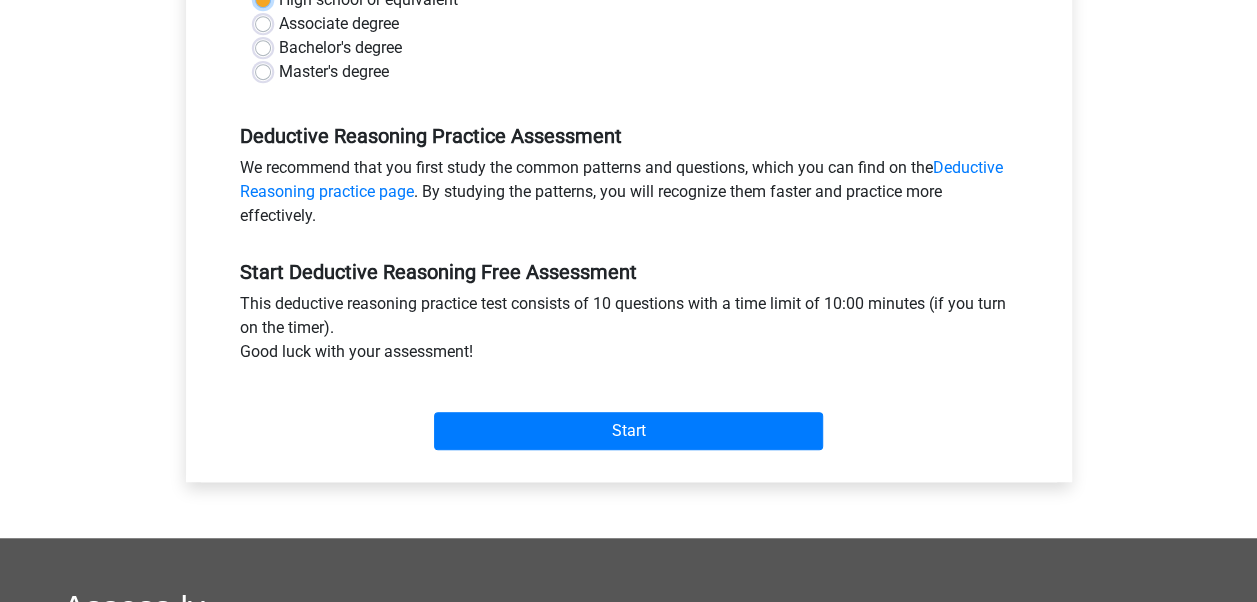 scroll, scrollTop: 501, scrollLeft: 0, axis: vertical 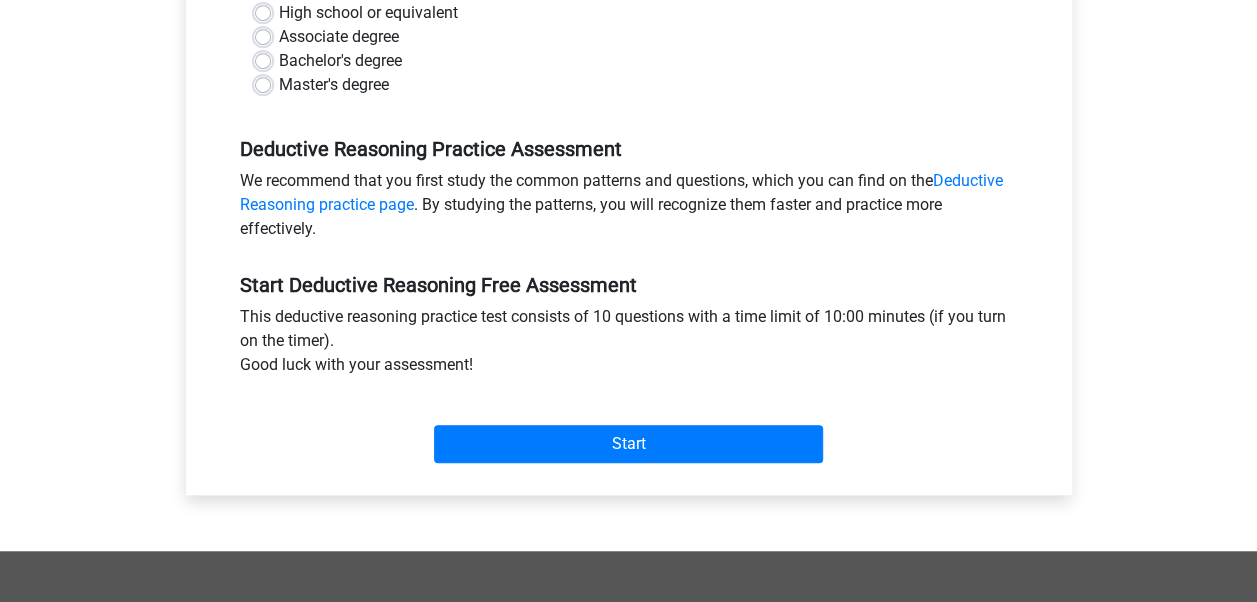 click on "Master's degree" at bounding box center (334, 85) 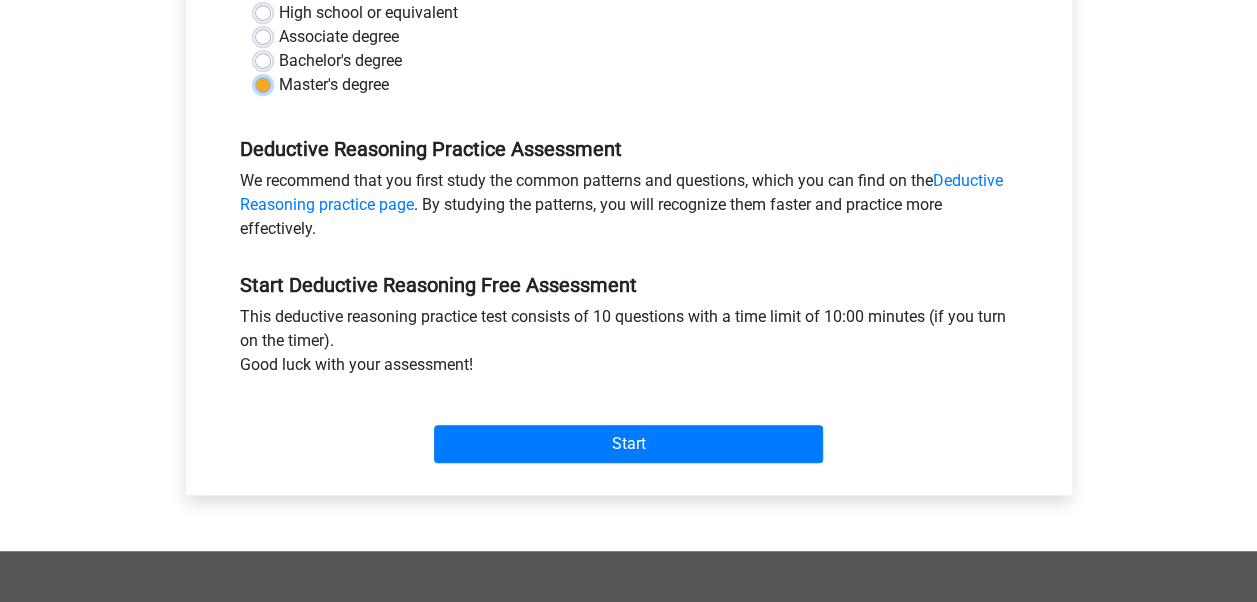 click on "Master's degree" at bounding box center [263, 83] 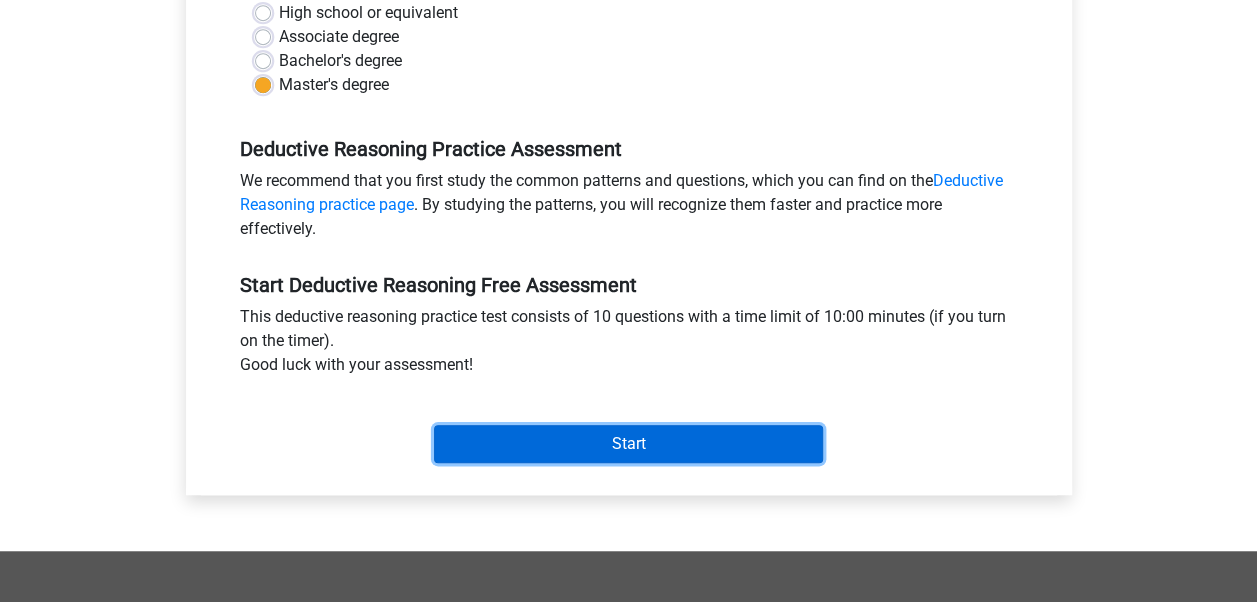click on "Start" at bounding box center [628, 444] 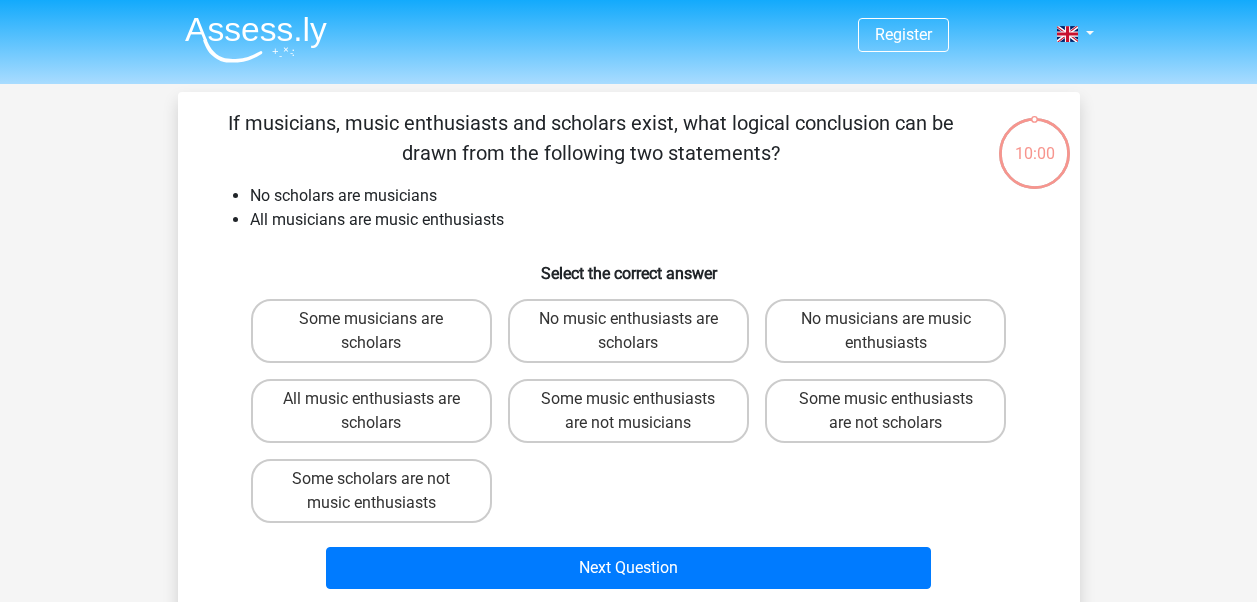 scroll, scrollTop: 0, scrollLeft: 0, axis: both 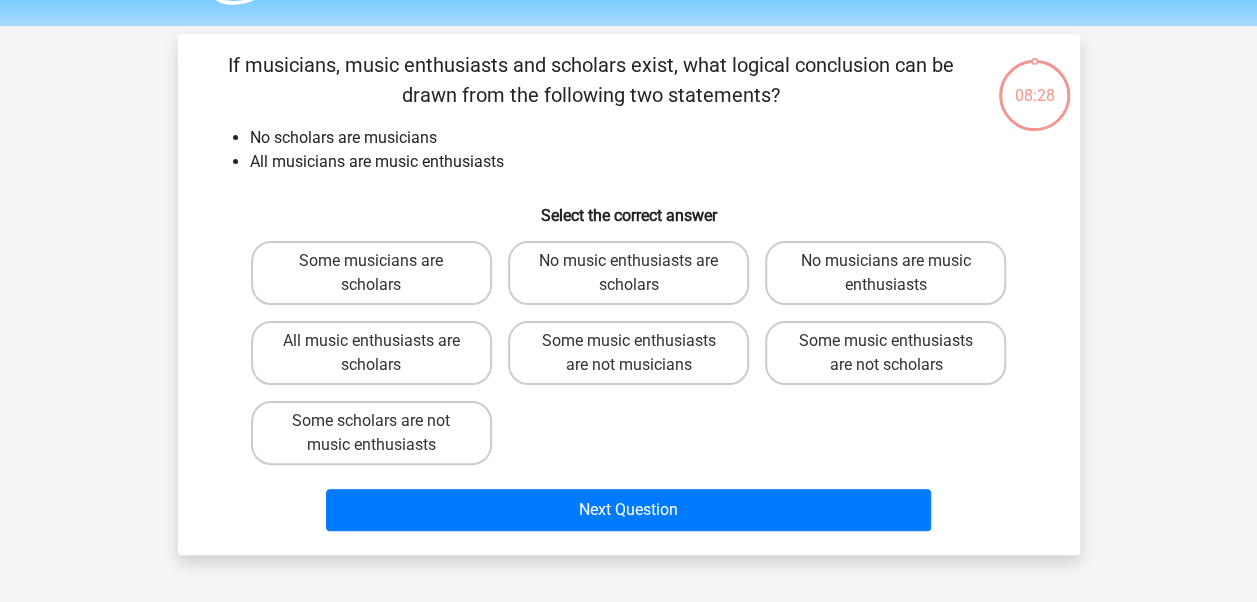 click on "No music enthusiasts are scholars" at bounding box center (628, 273) 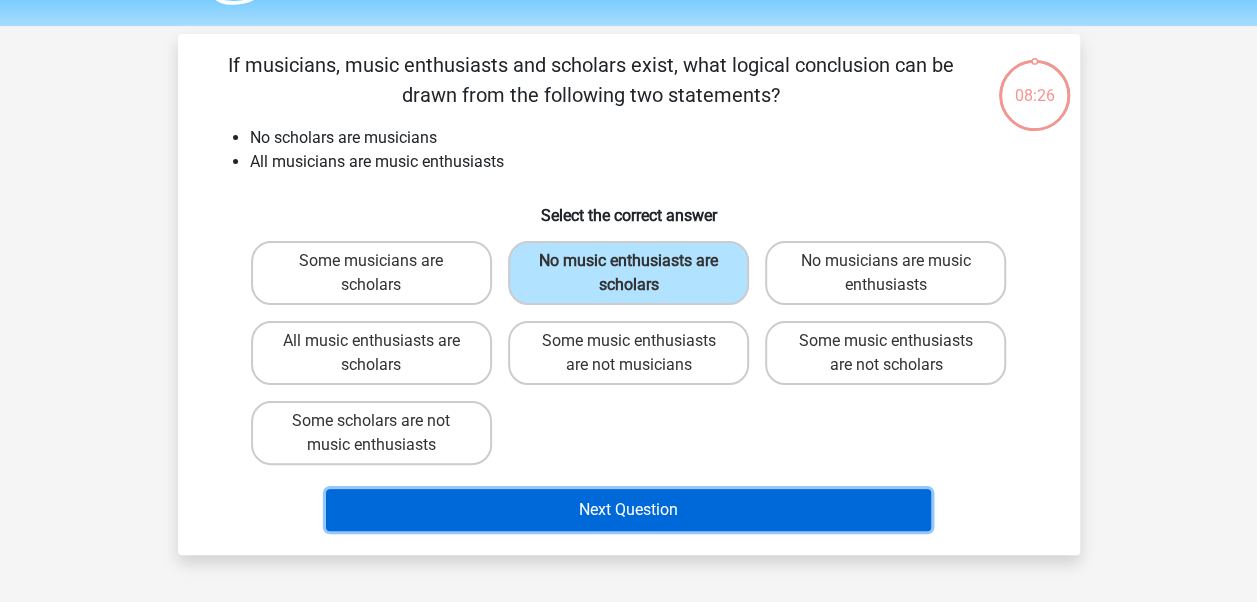 click on "Next Question" at bounding box center (628, 510) 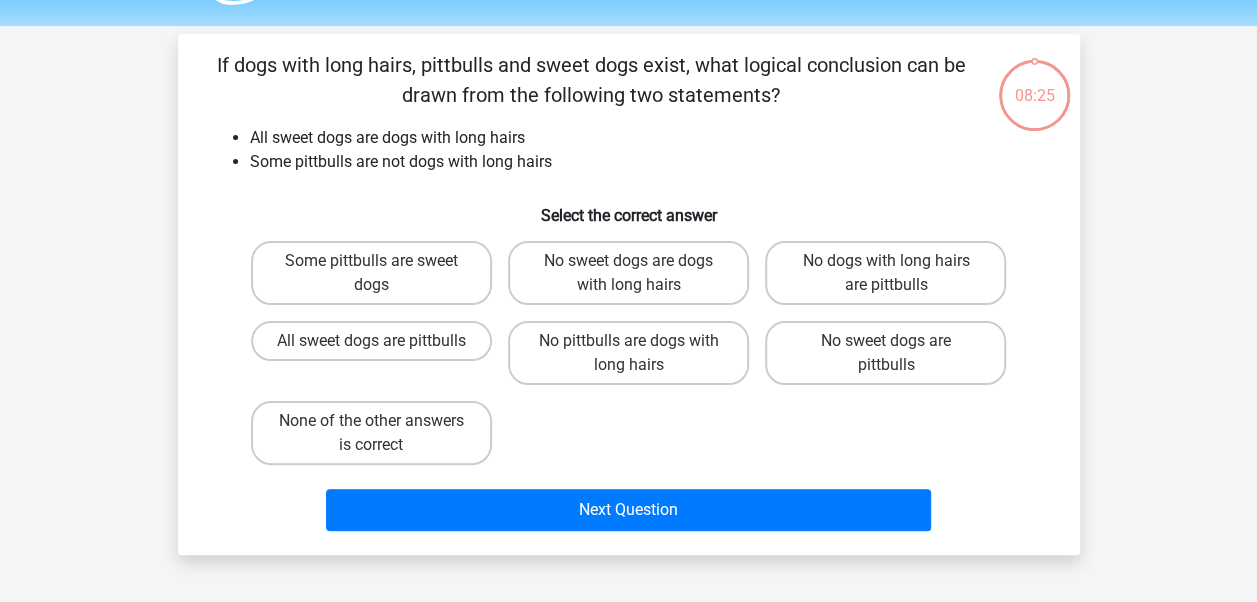 scroll, scrollTop: 92, scrollLeft: 0, axis: vertical 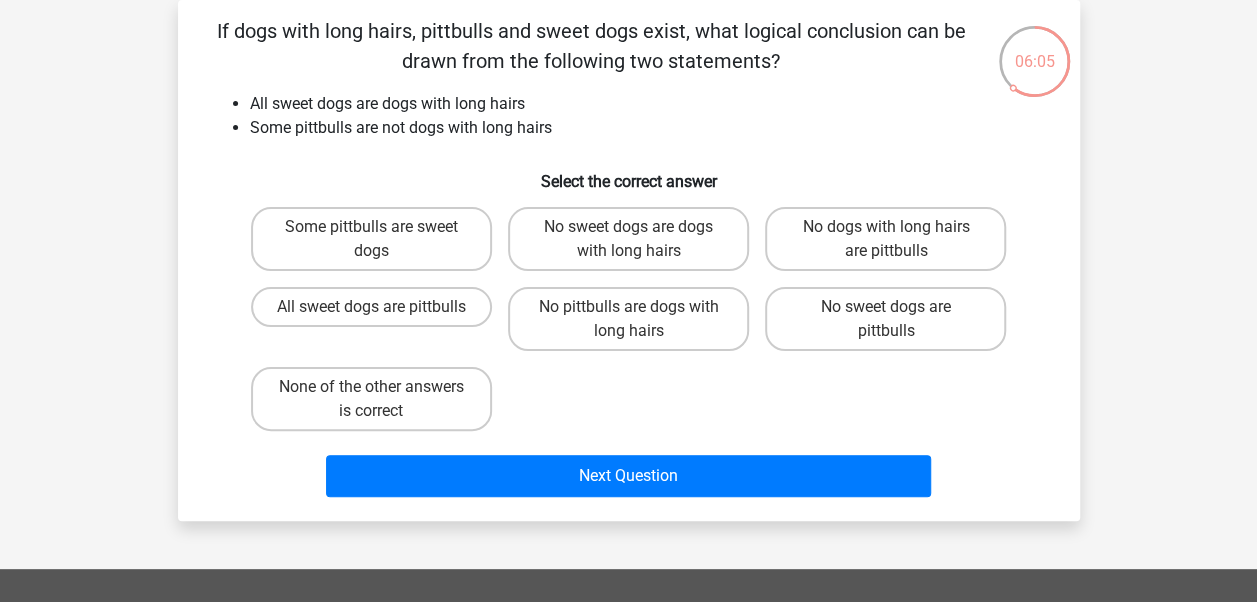 drag, startPoint x: 393, startPoint y: 230, endPoint x: 388, endPoint y: 244, distance: 14.866069 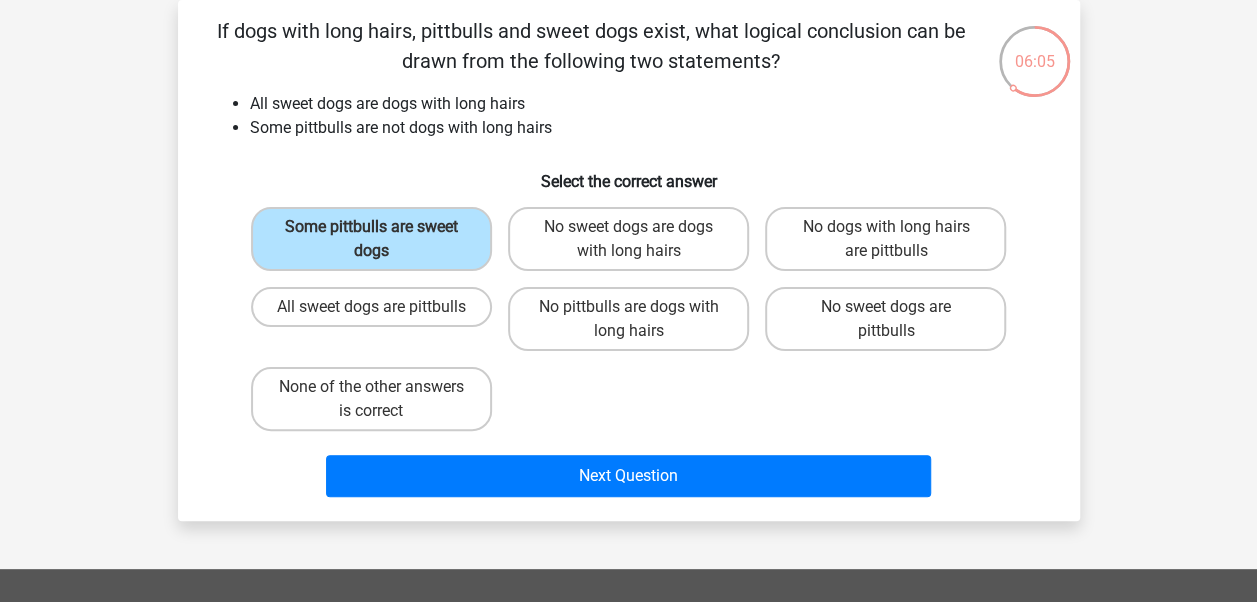 click on "Some pittbulls are sweet dogs" at bounding box center (371, 239) 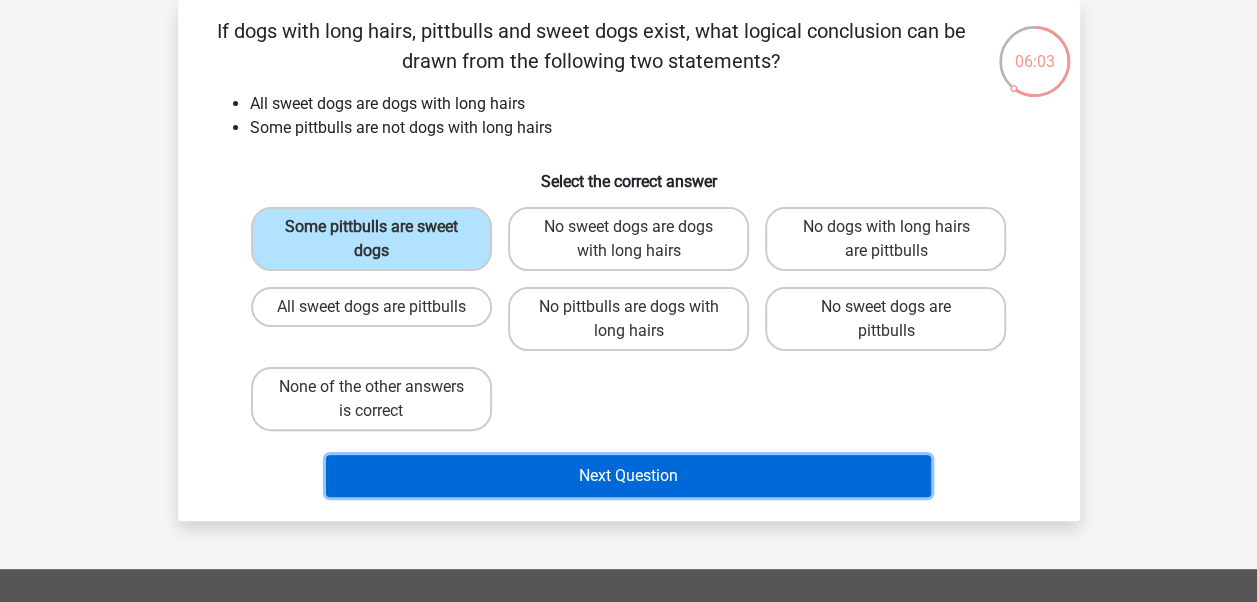 click on "Next Question" at bounding box center (628, 476) 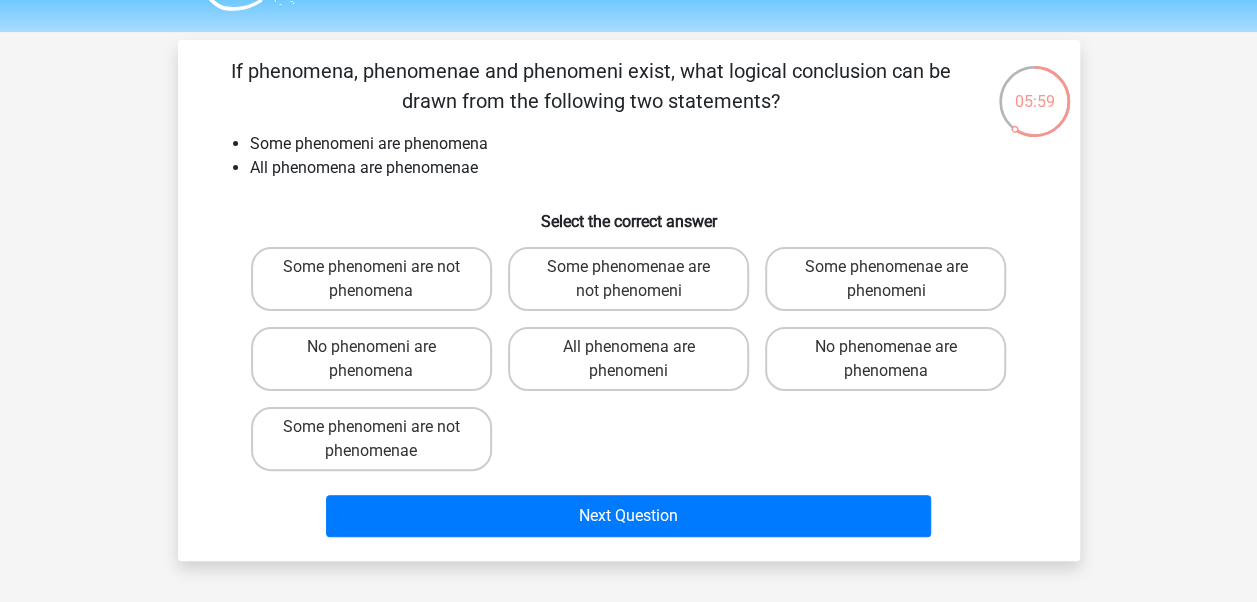 scroll, scrollTop: 98, scrollLeft: 0, axis: vertical 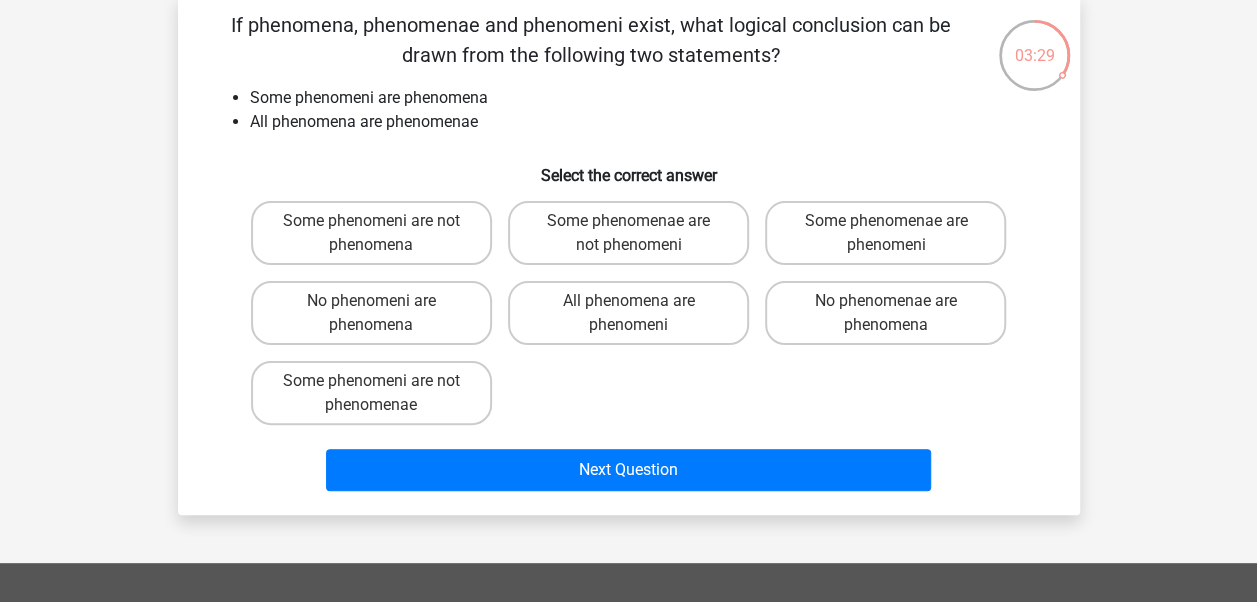 click on "Some phenomenae are not phenomeni" at bounding box center [628, 233] 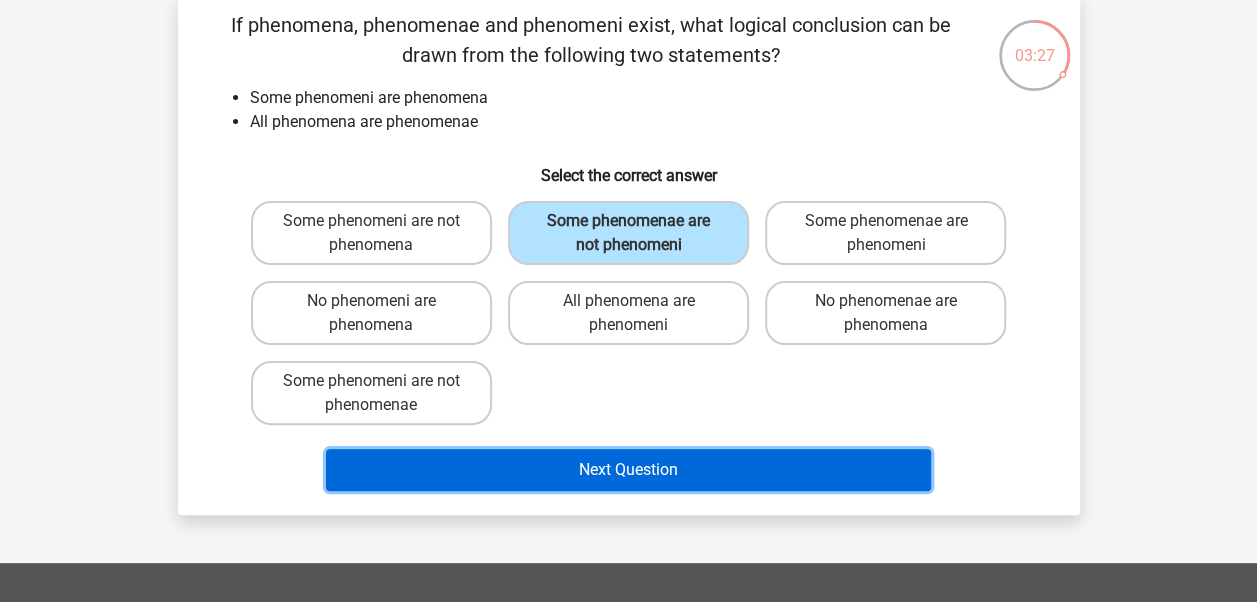 click on "Next Question" at bounding box center [628, 470] 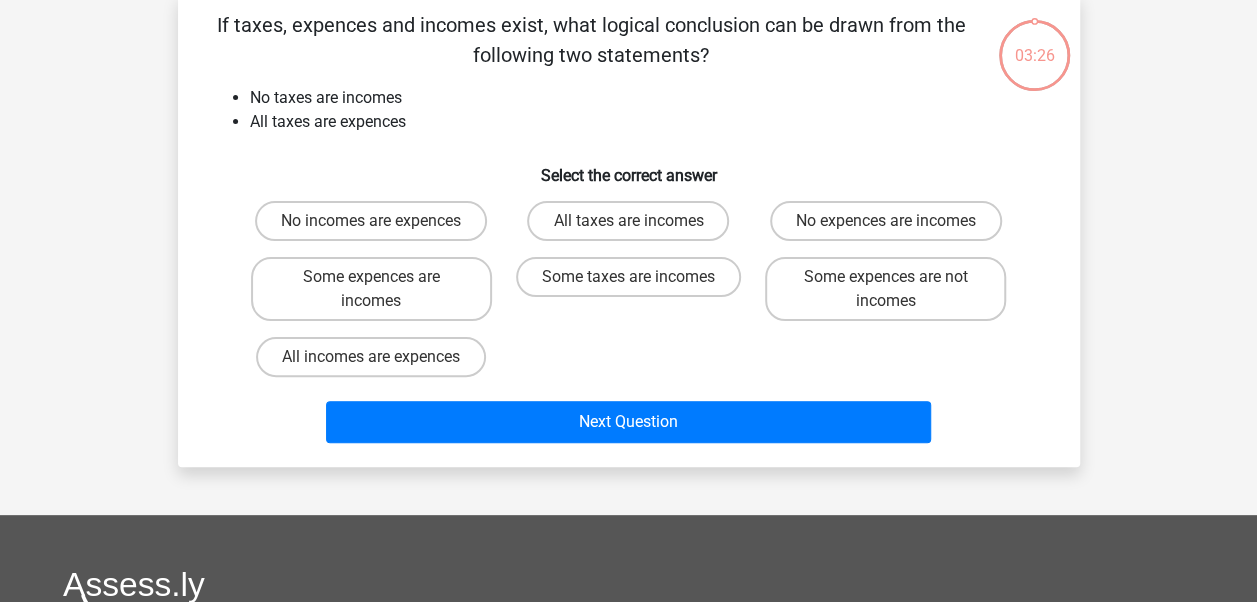 scroll, scrollTop: 92, scrollLeft: 0, axis: vertical 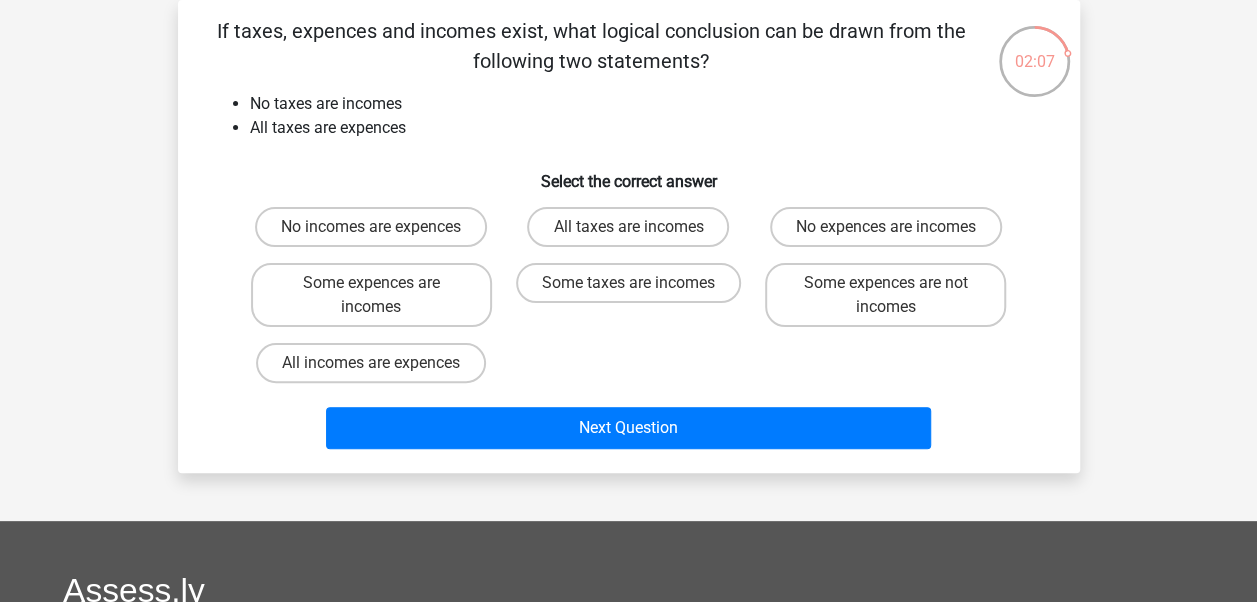 click on "No expences are incomes" at bounding box center (886, 227) 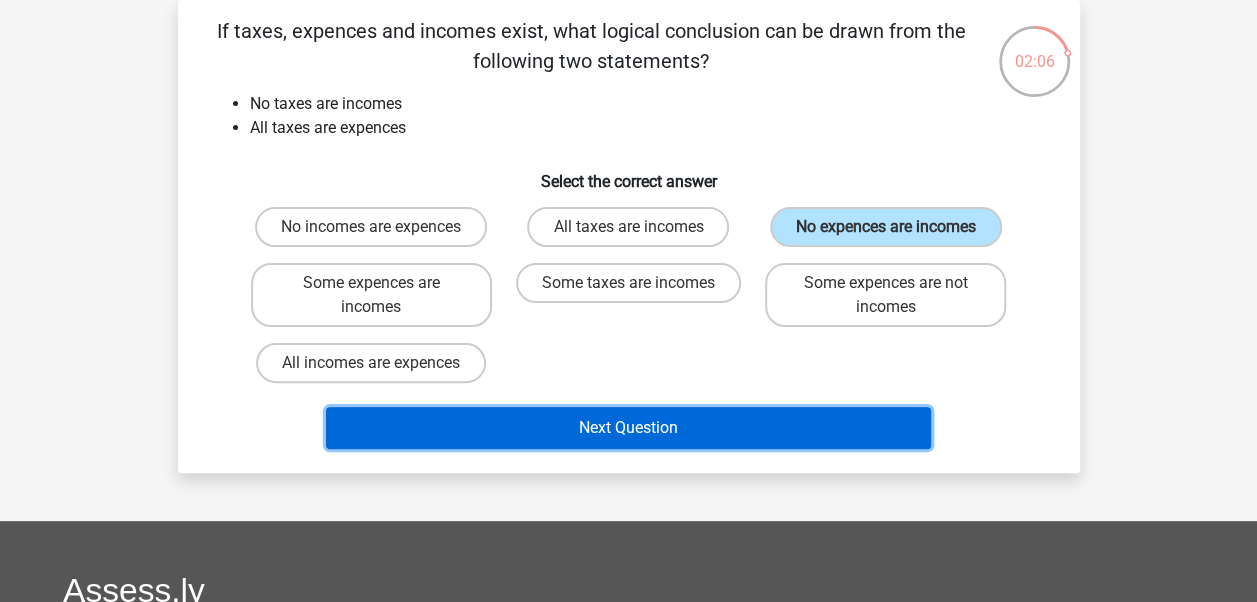 click on "Next Question" at bounding box center [628, 428] 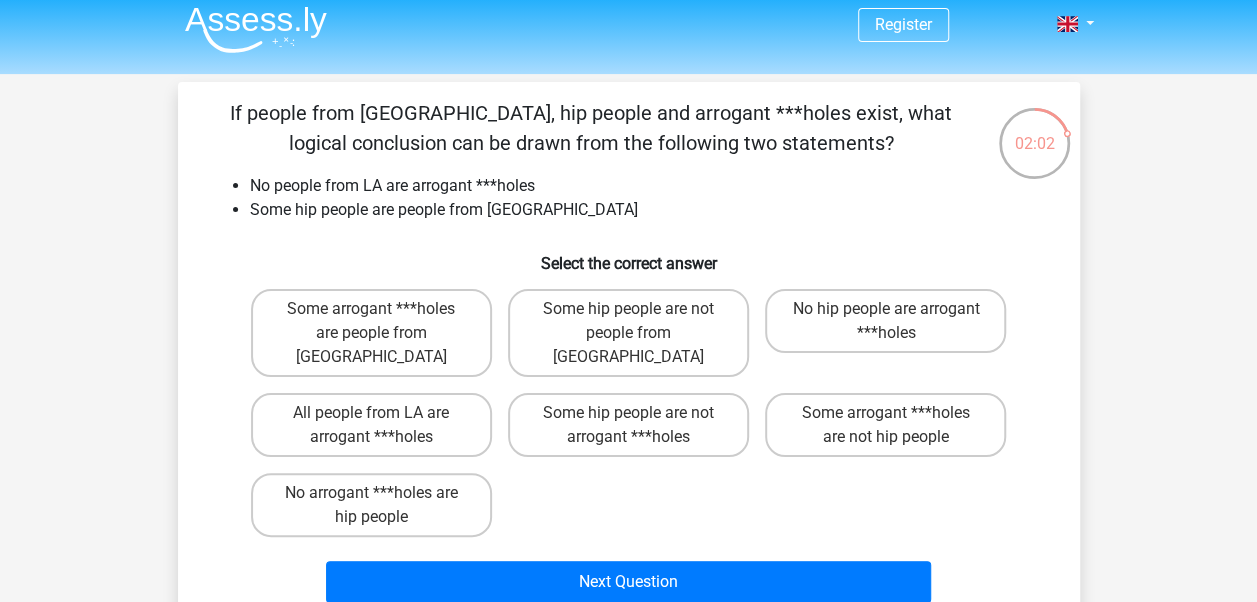 scroll, scrollTop: 49, scrollLeft: 0, axis: vertical 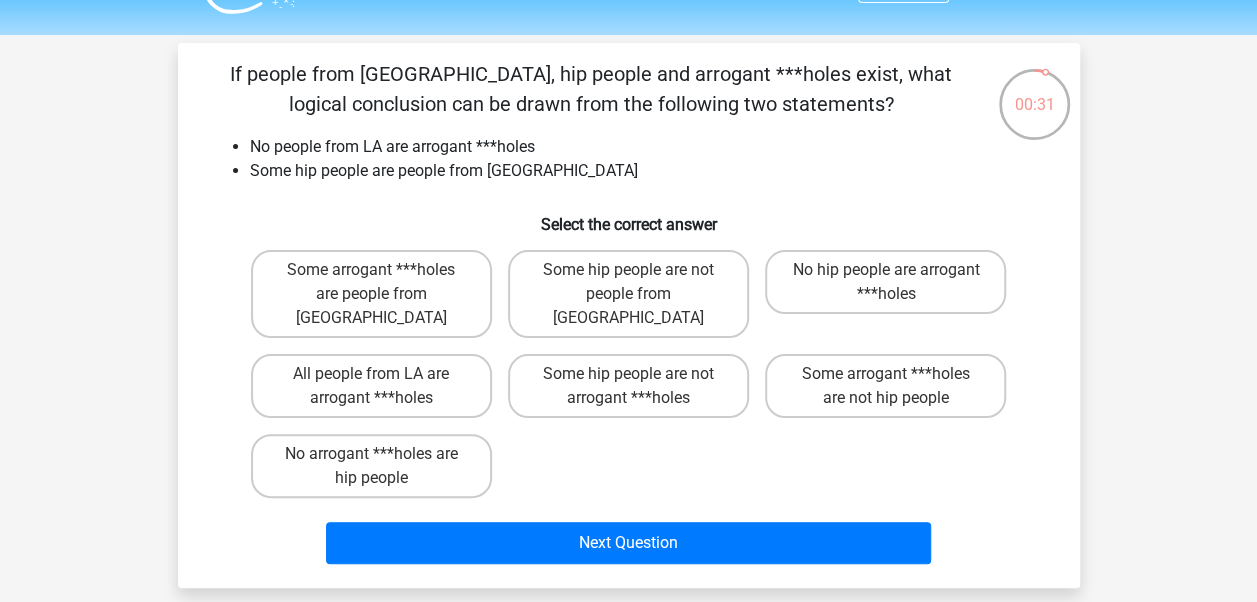 click on "Some hip people are not people from LA" at bounding box center [628, 294] 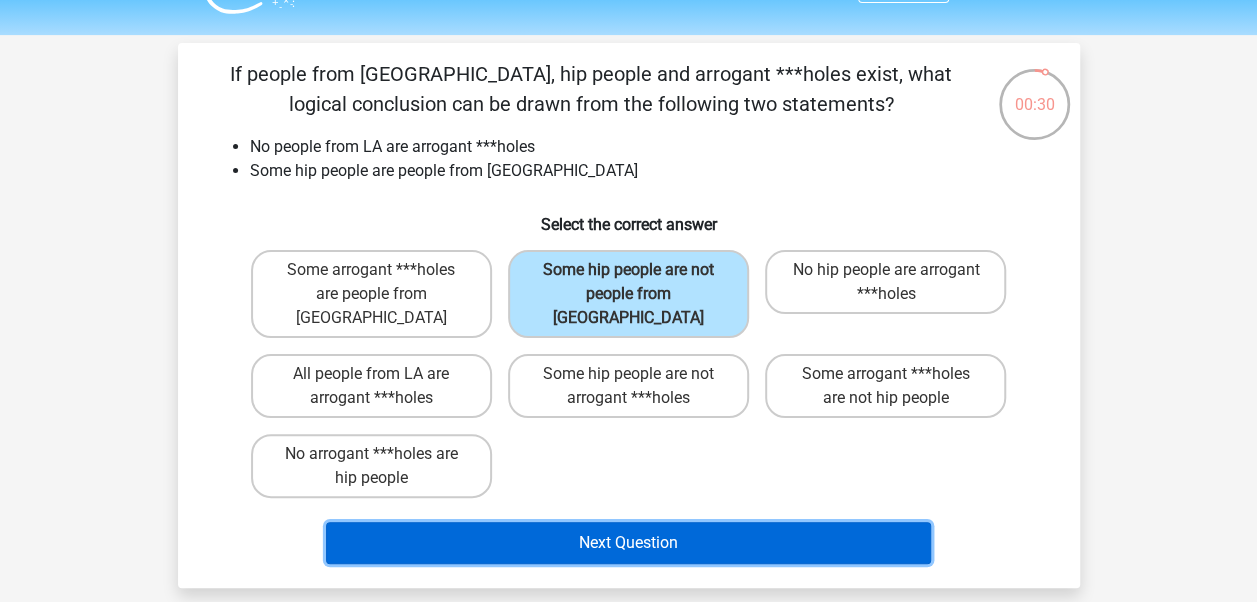 click on "Next Question" at bounding box center [628, 543] 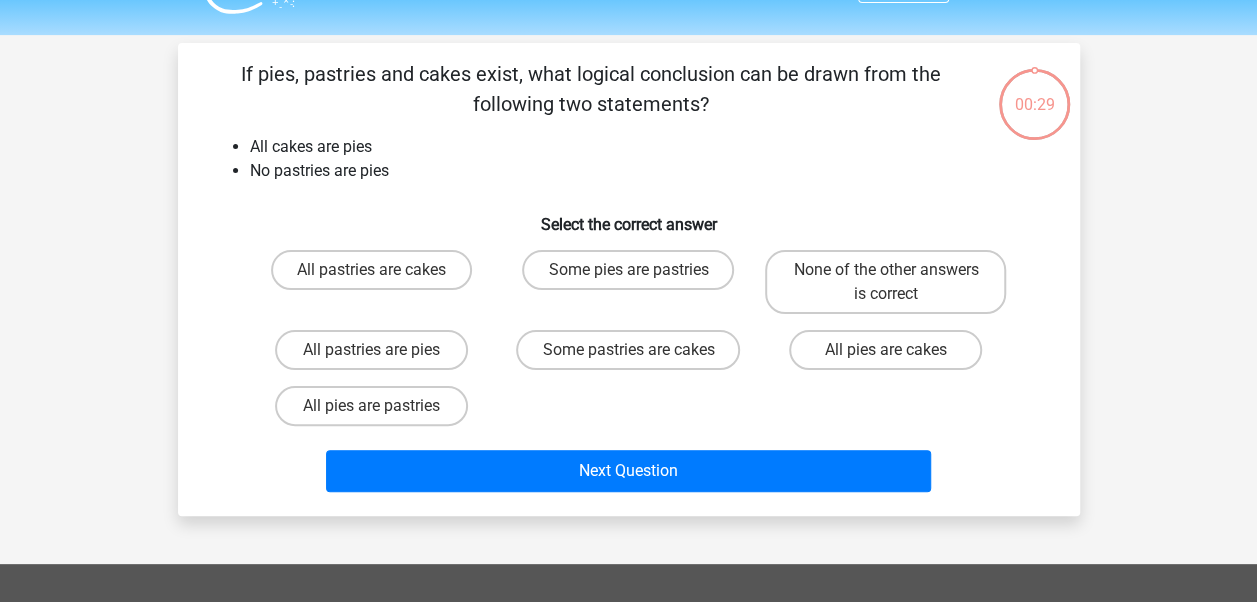 scroll, scrollTop: 92, scrollLeft: 0, axis: vertical 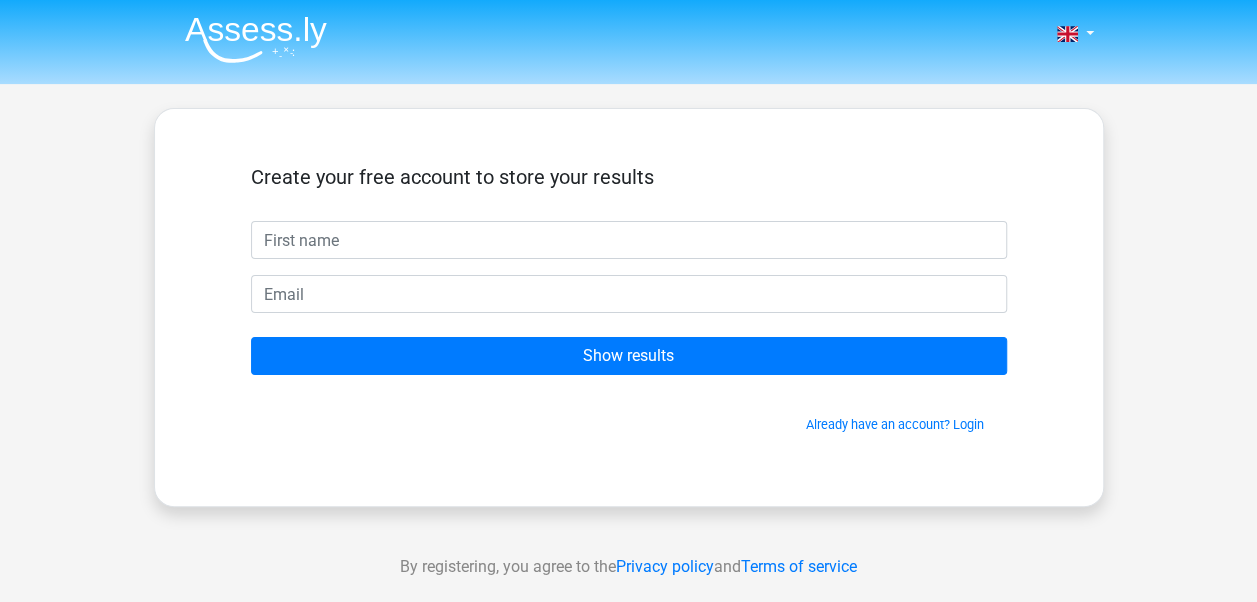 click at bounding box center [629, 240] 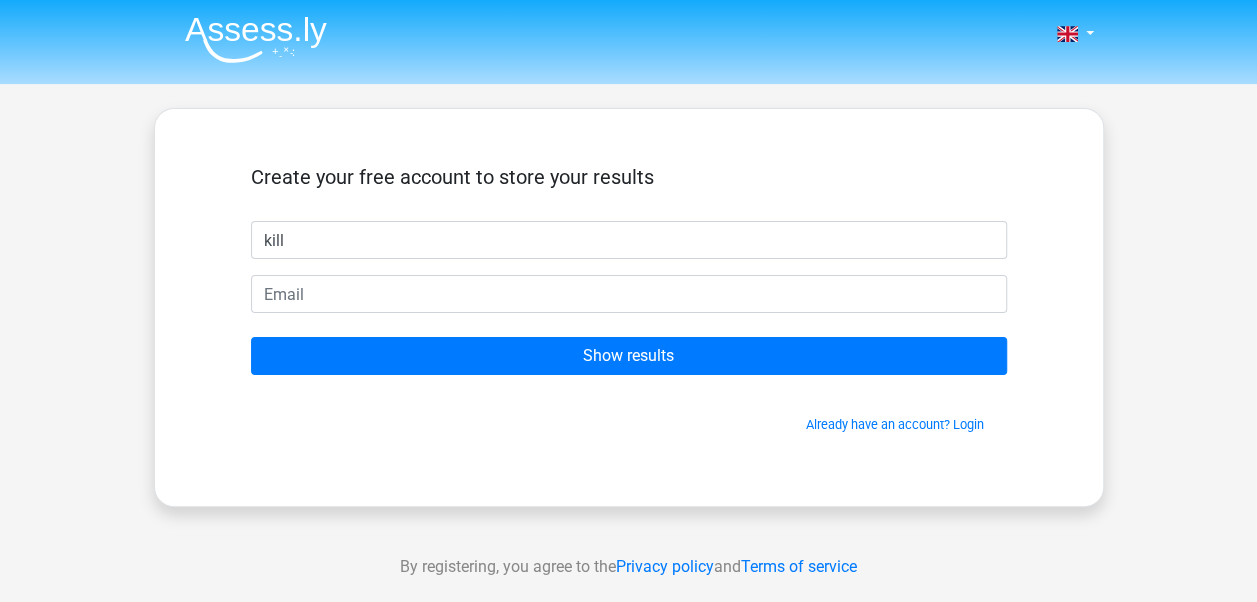 type on "kill" 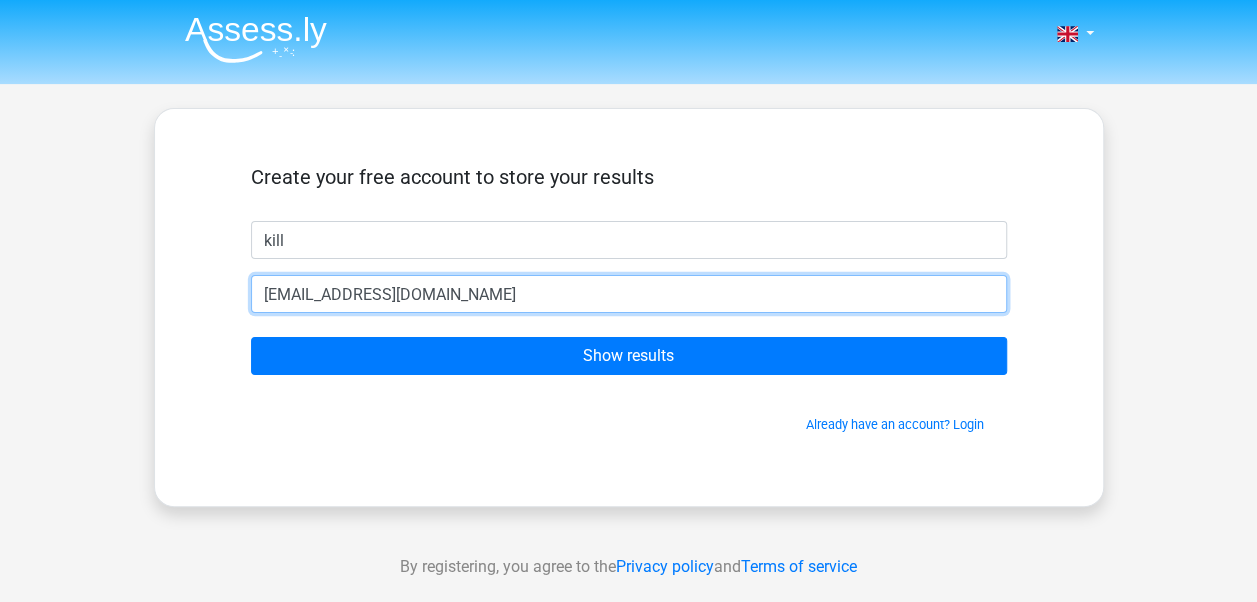 type on "kill323930@gmail.com" 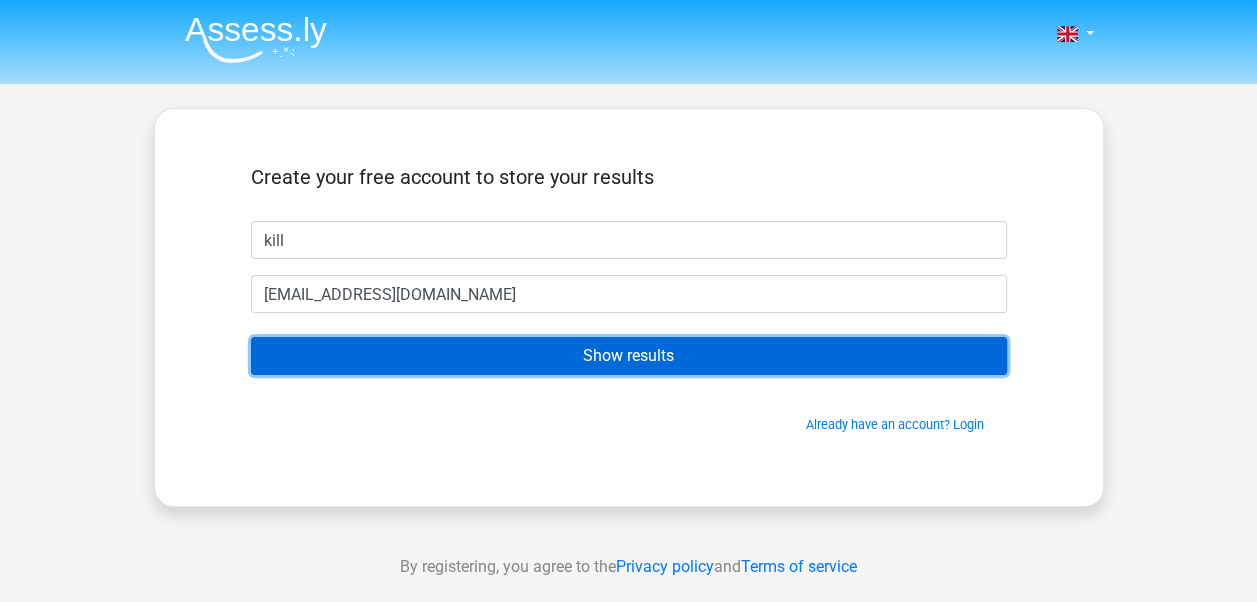 click on "Show results" at bounding box center (629, 356) 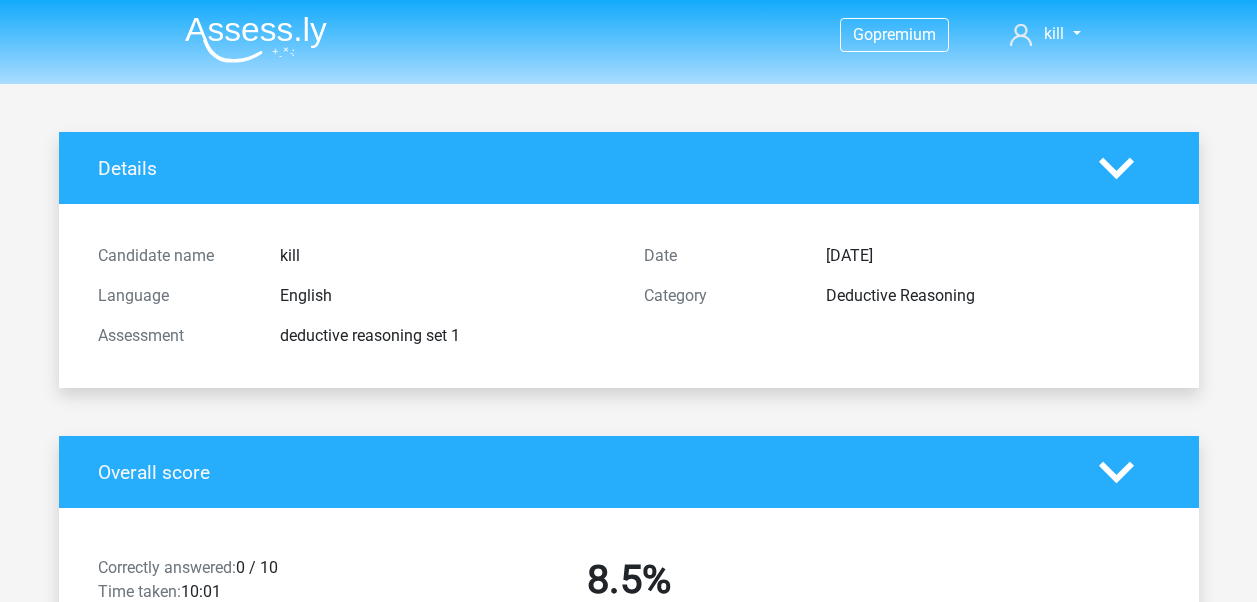 scroll, scrollTop: 0, scrollLeft: 0, axis: both 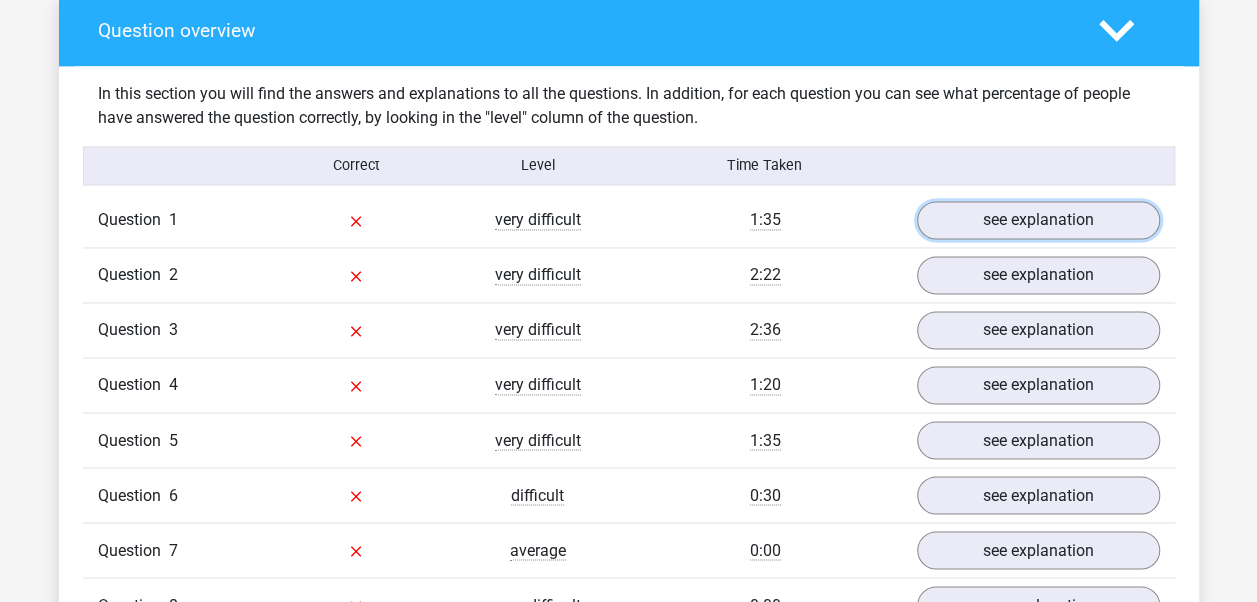 click on "see explanation" at bounding box center (1038, 220) 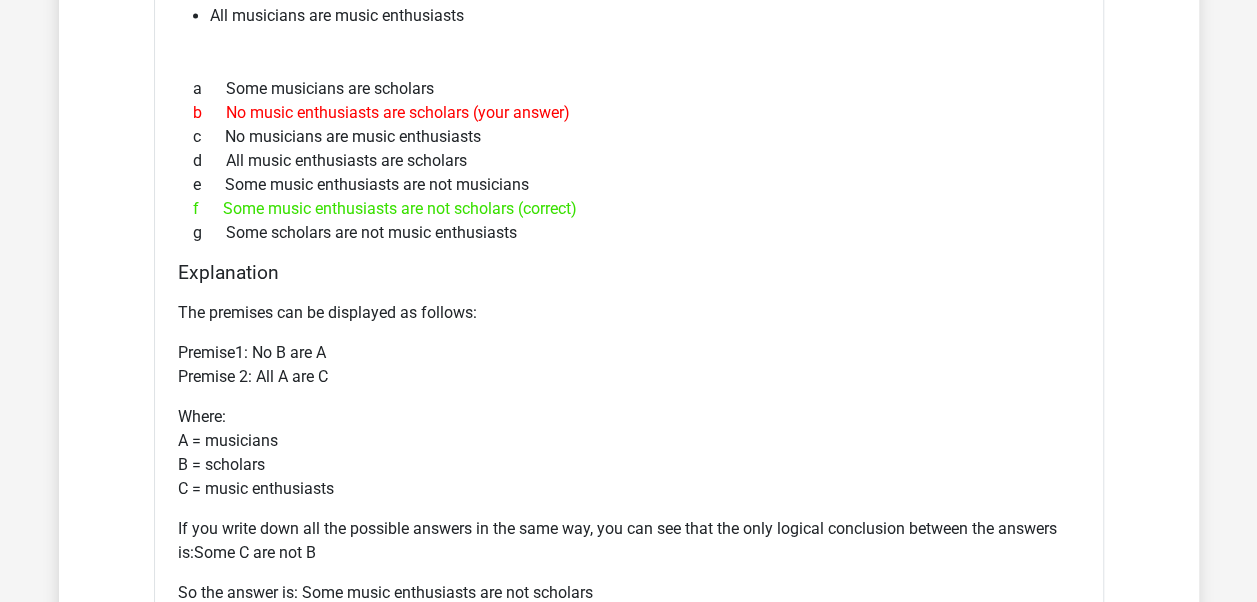scroll, scrollTop: 1810, scrollLeft: 0, axis: vertical 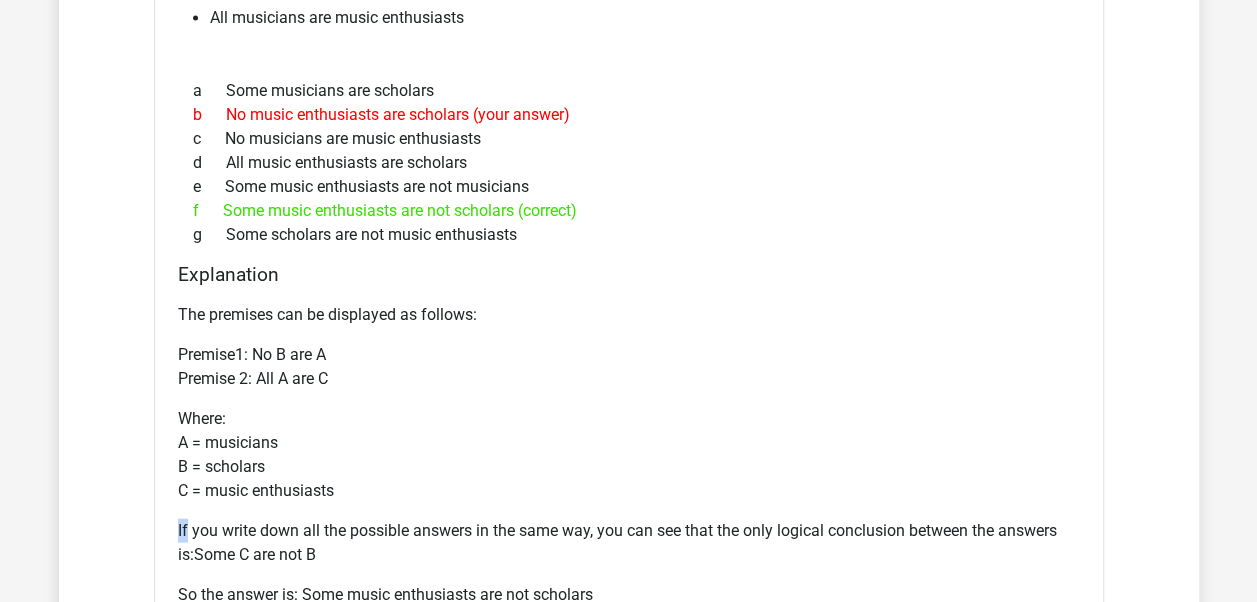 click on "In this section you will find the answers and explanations to all the questions. In addition, for each question you can see what percentage of people have answered the question correctly, by looking in the "level" column of the question.
Correct
Level
Time Taken
Question
1
very difficult
1:35
see explanation
If musicians, music enthusiasts and scholars exist, what logical conclusion can be drawn from the following two statements? No scholars are musicians
a b c d e" at bounding box center (629, 500) 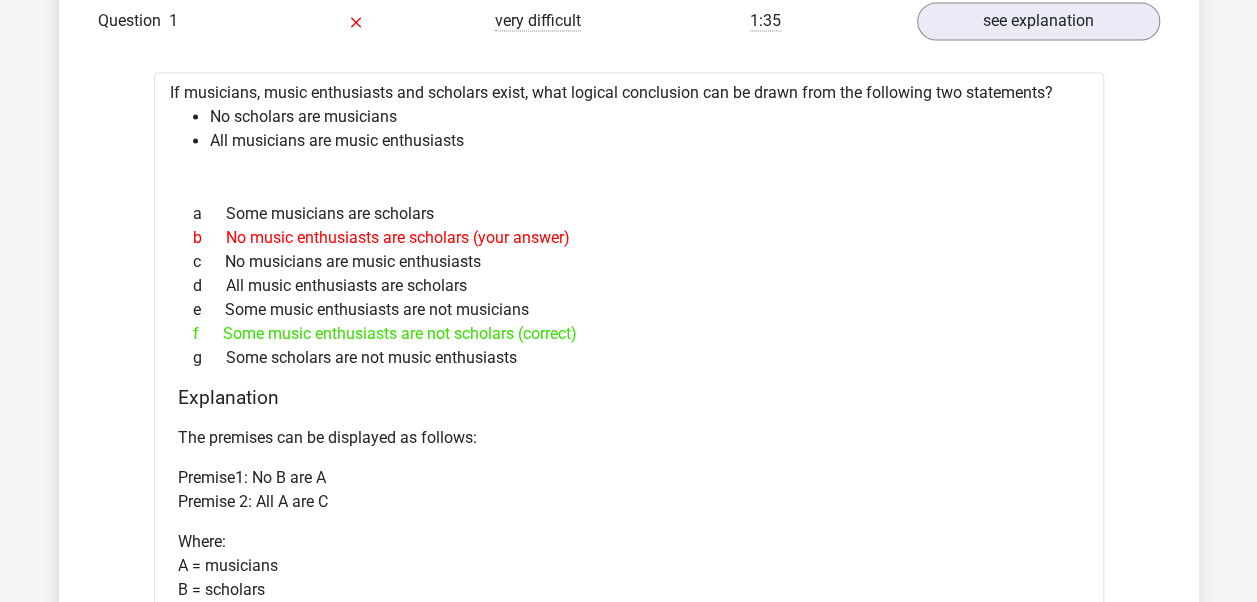 scroll, scrollTop: 1697, scrollLeft: 0, axis: vertical 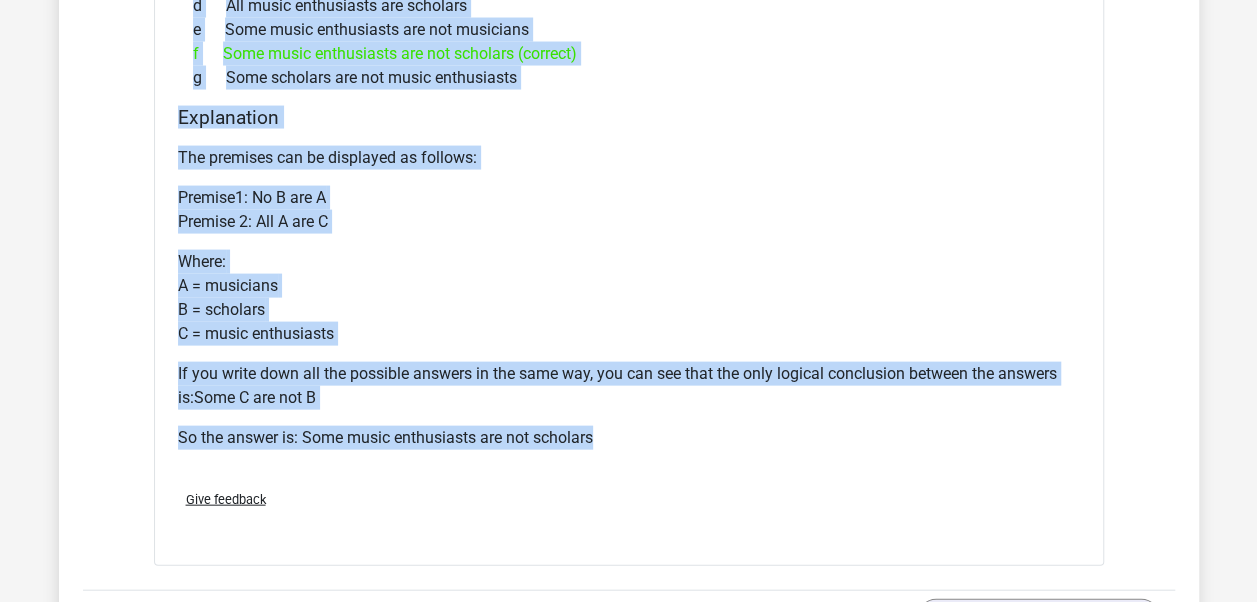 drag, startPoint x: 174, startPoint y: 80, endPoint x: 620, endPoint y: 432, distance: 568.1725 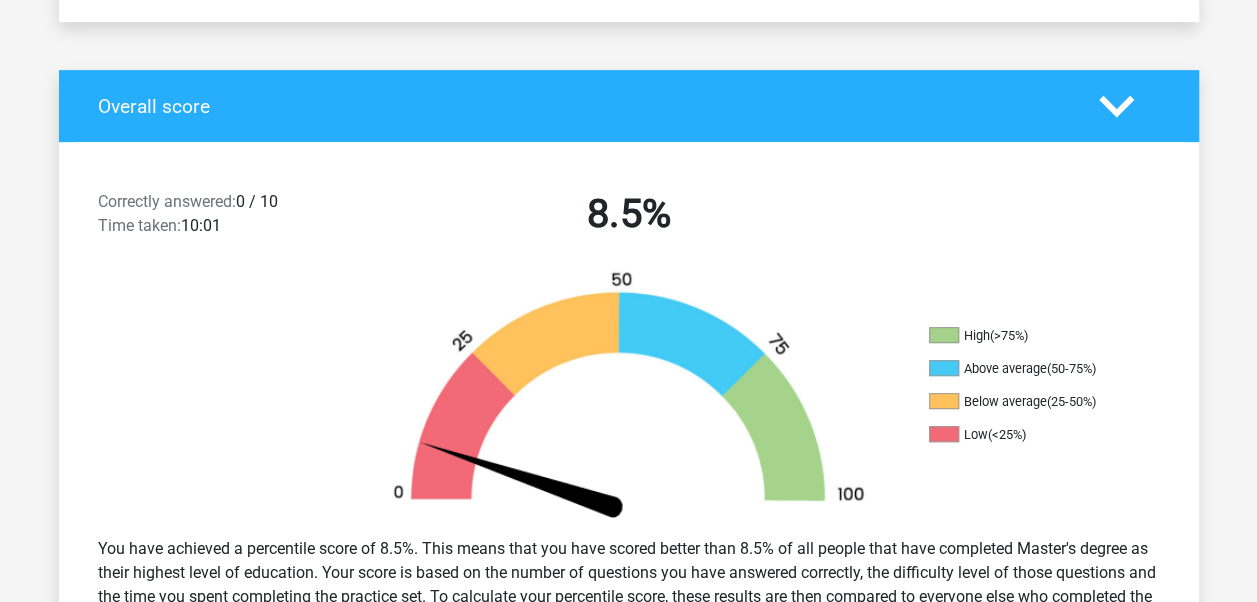 scroll, scrollTop: 372, scrollLeft: 0, axis: vertical 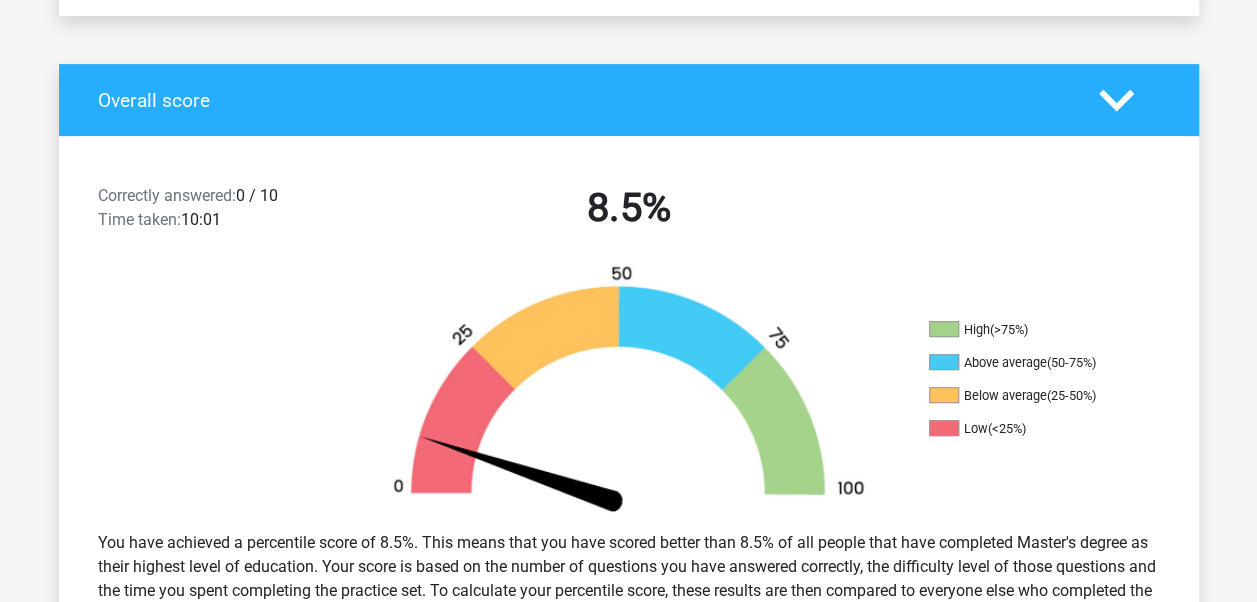 drag, startPoint x: 1250, startPoint y: 95, endPoint x: 1260, endPoint y: 98, distance: 10.440307 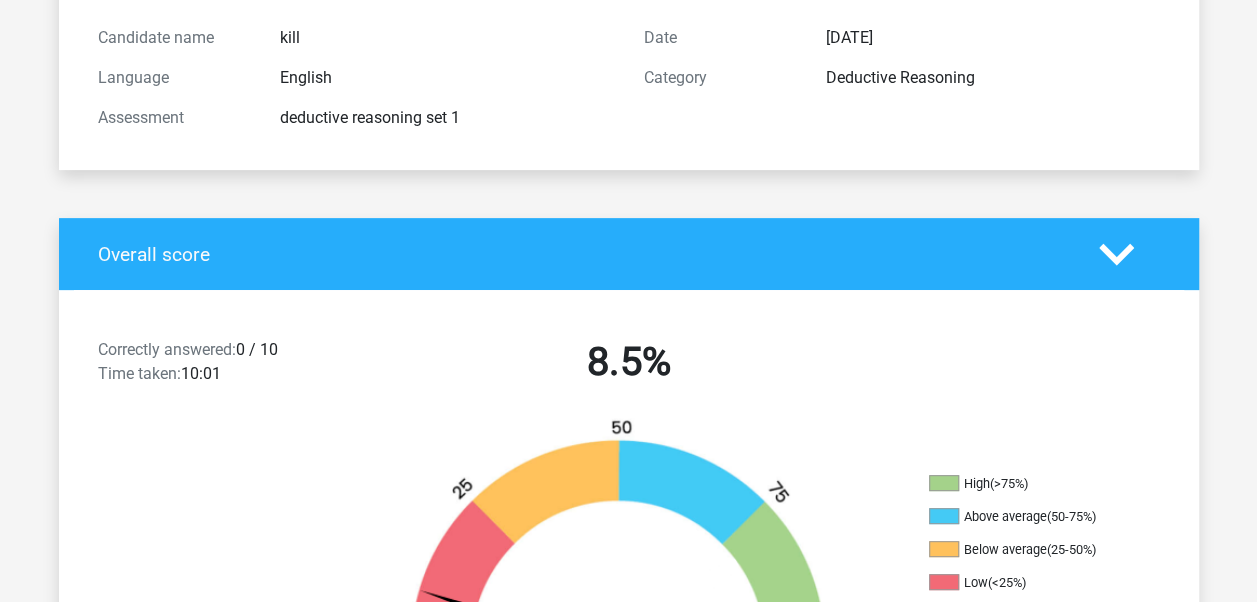 scroll, scrollTop: 132, scrollLeft: 0, axis: vertical 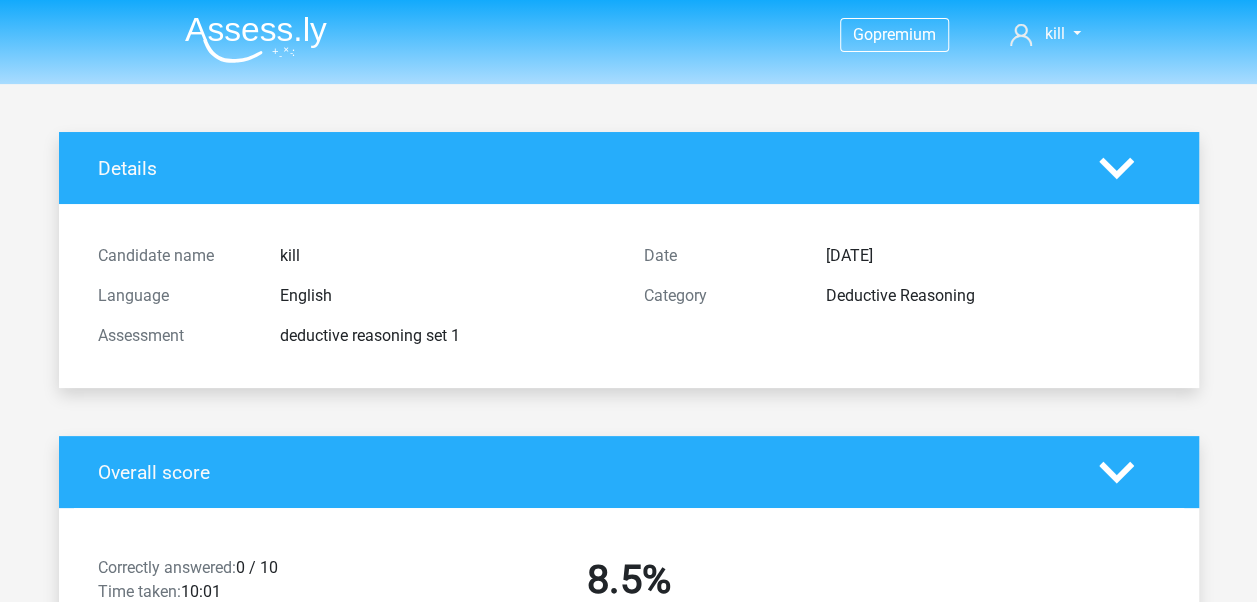 click 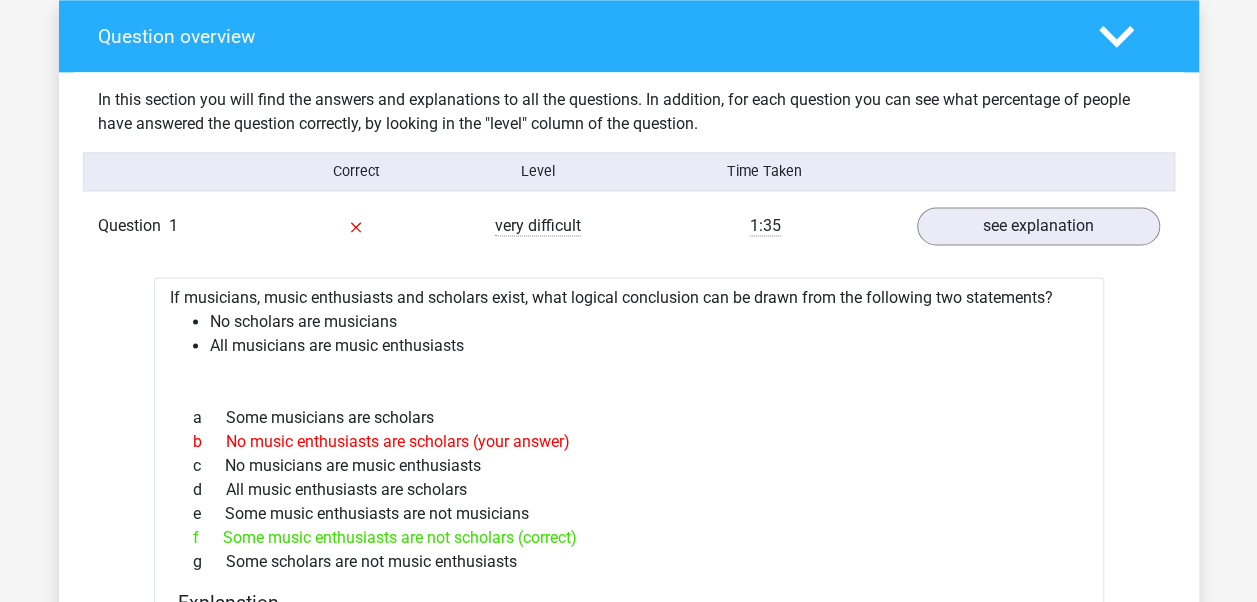 scroll, scrollTop: 1322, scrollLeft: 0, axis: vertical 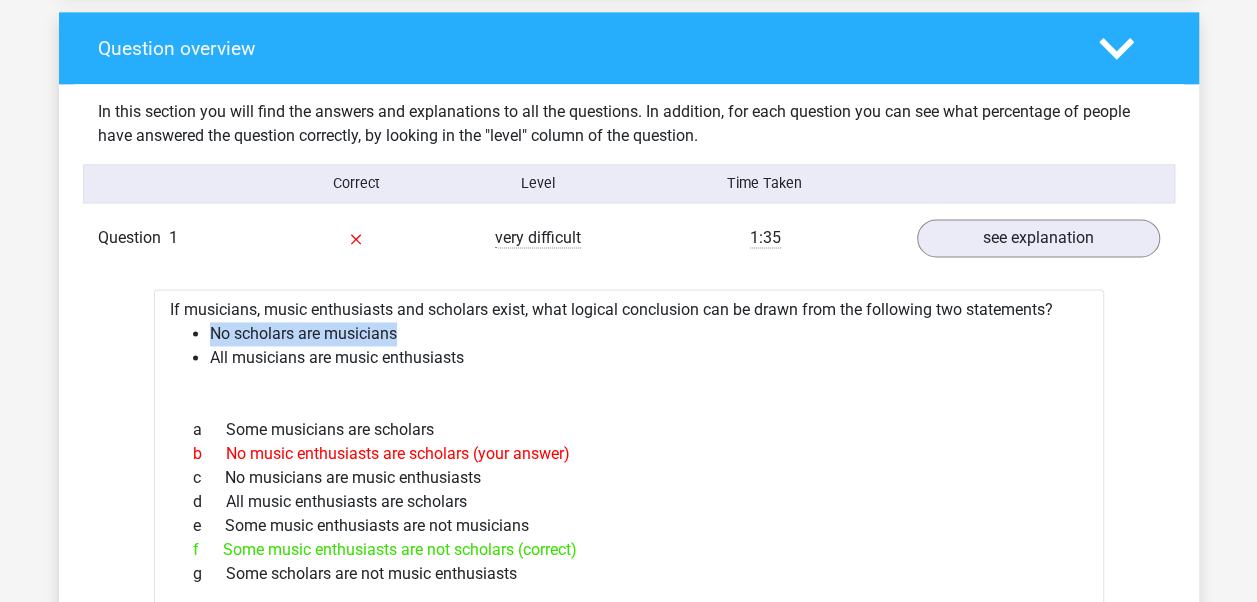 drag, startPoint x: 209, startPoint y: 334, endPoint x: 405, endPoint y: 335, distance: 196.00255 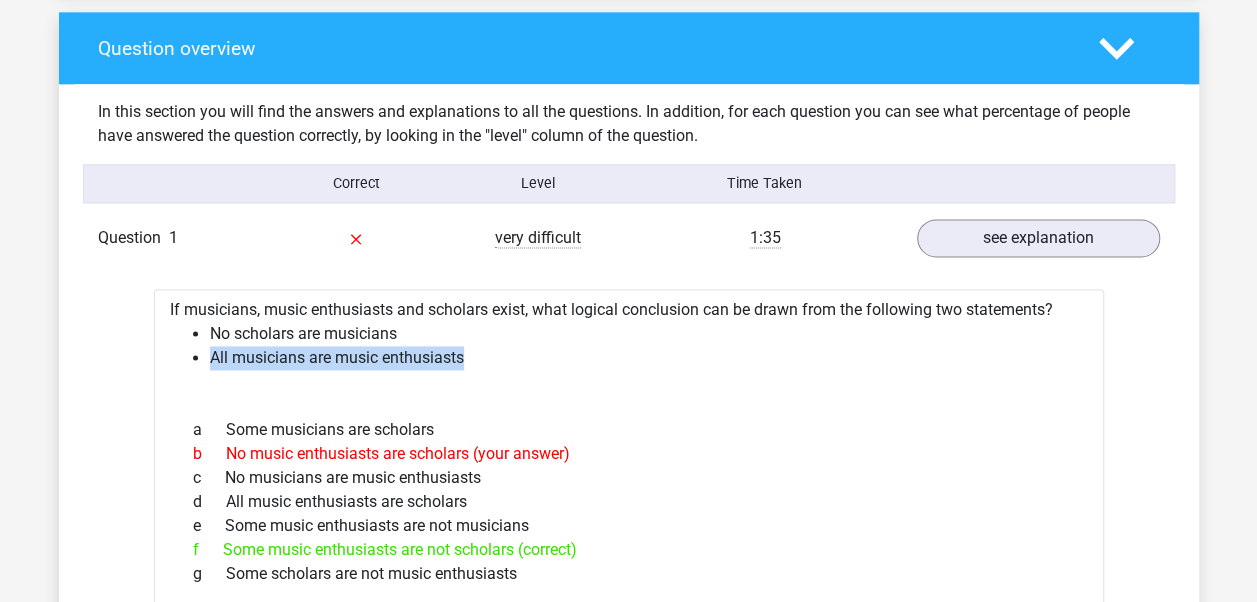 drag, startPoint x: 208, startPoint y: 352, endPoint x: 463, endPoint y: 356, distance: 255.03137 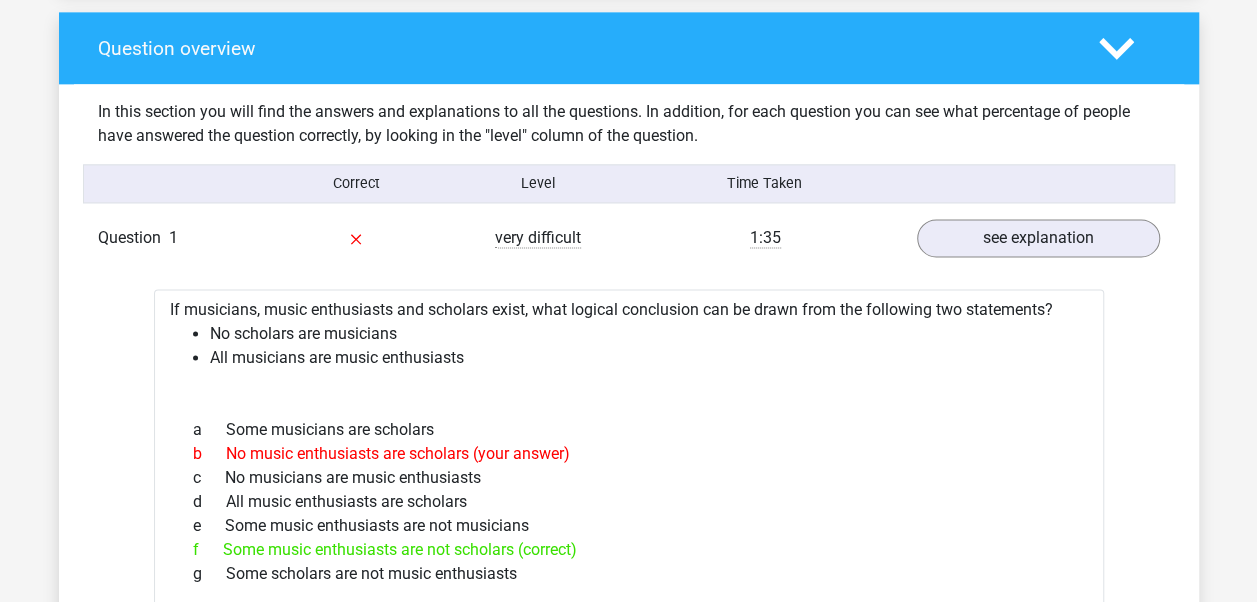 click at bounding box center (629, 394) 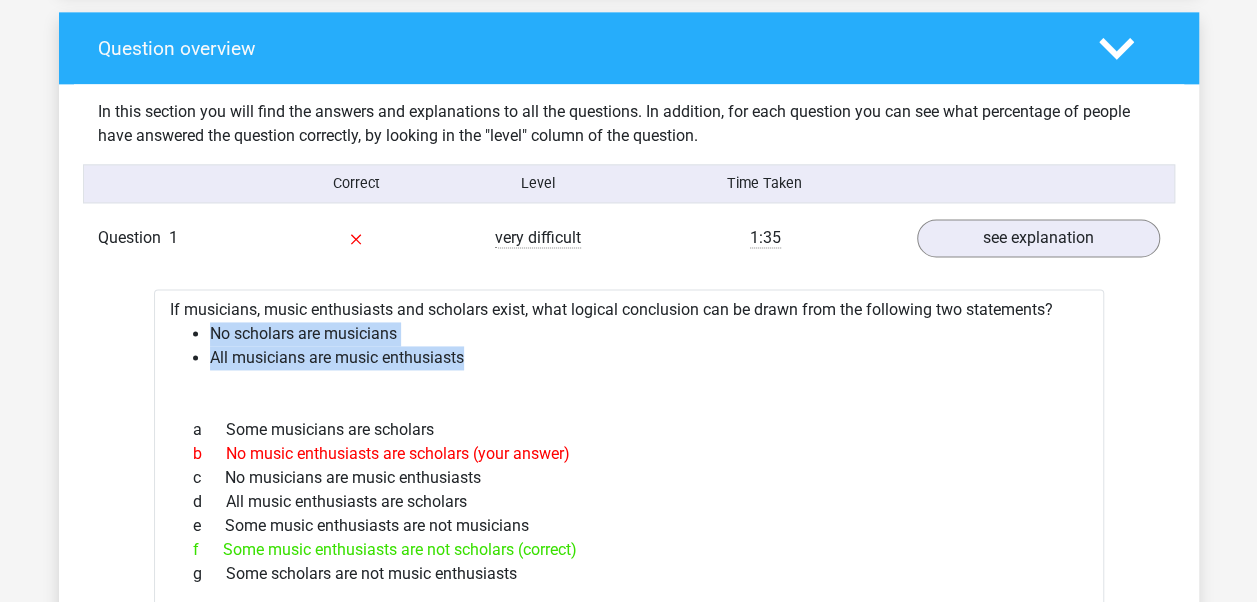 drag, startPoint x: 208, startPoint y: 332, endPoint x: 471, endPoint y: 359, distance: 264.3823 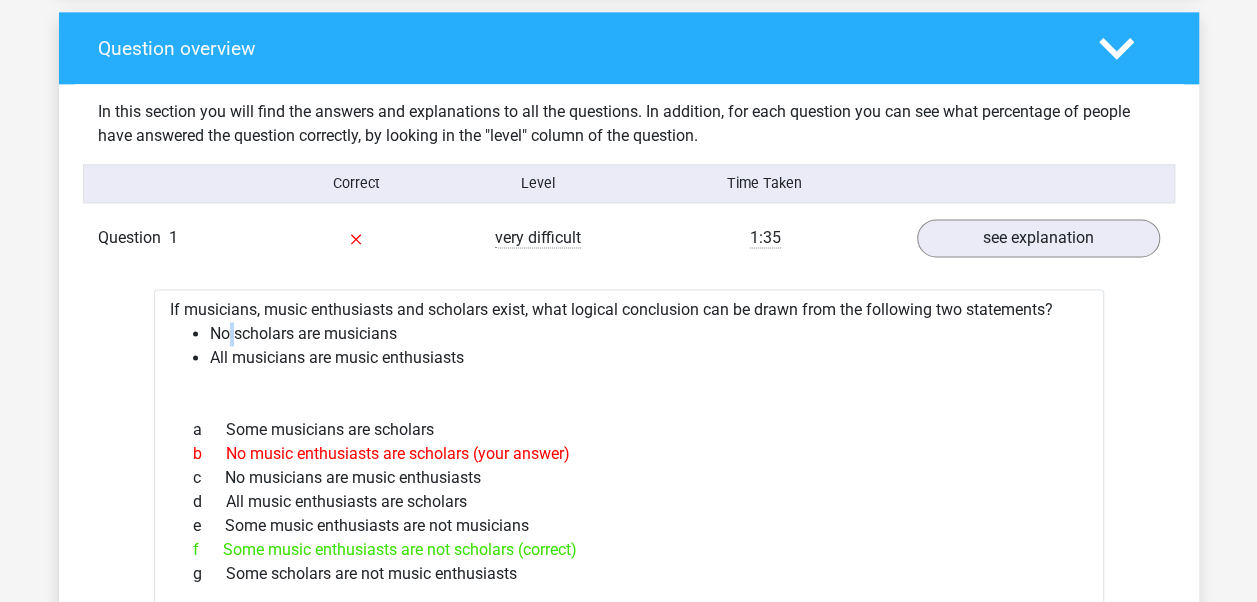 click on "No scholars are musicians" at bounding box center [649, 334] 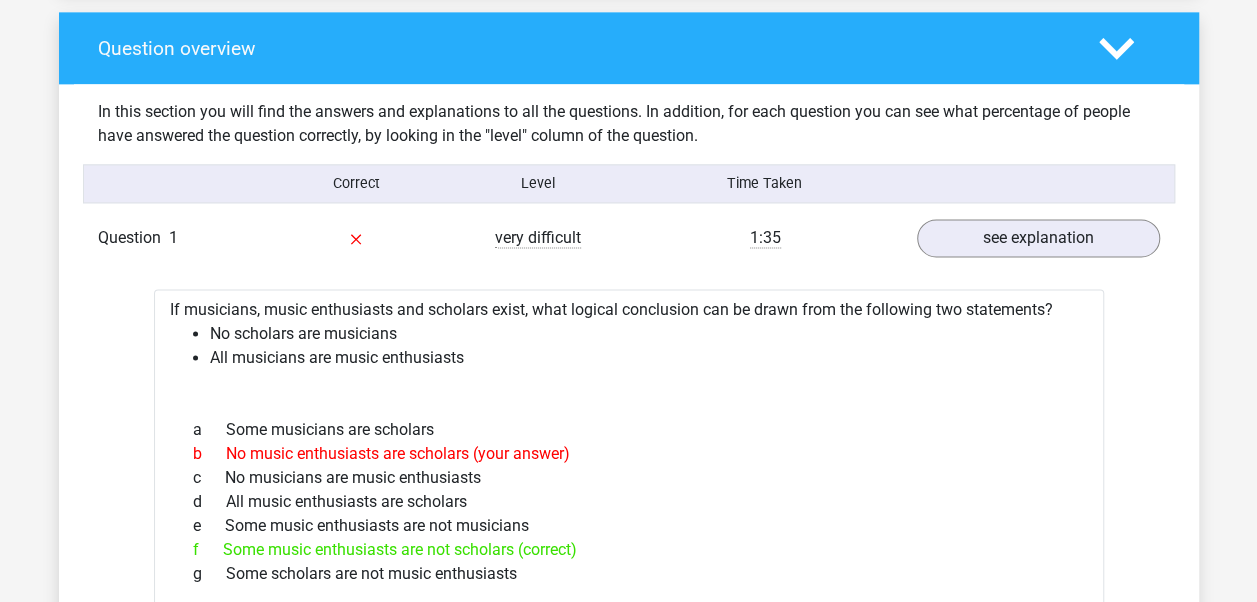 click on "No scholars are musicians" at bounding box center (649, 334) 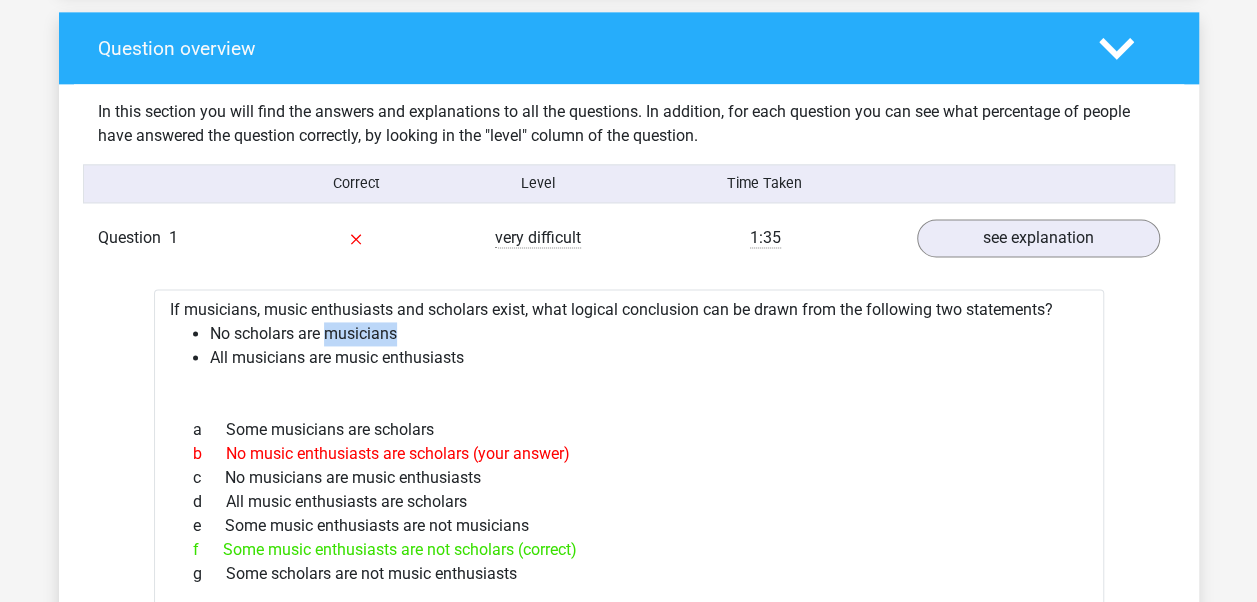 click on "No scholars are musicians" at bounding box center [649, 334] 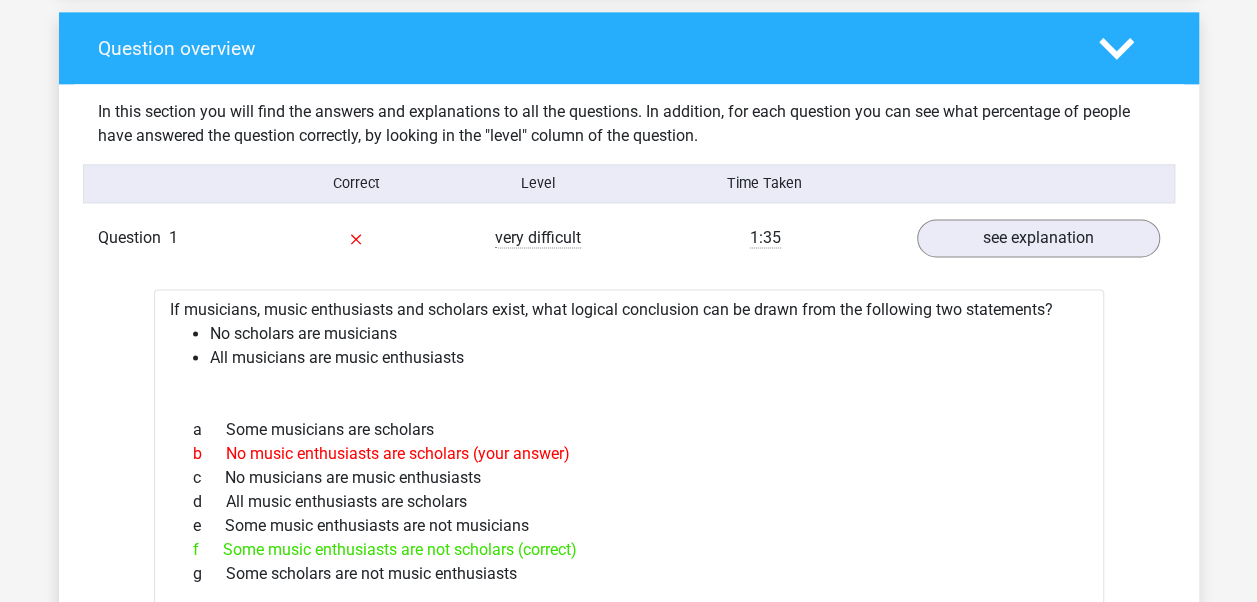 click on "a
Some musicians are scholars" at bounding box center (629, 430) 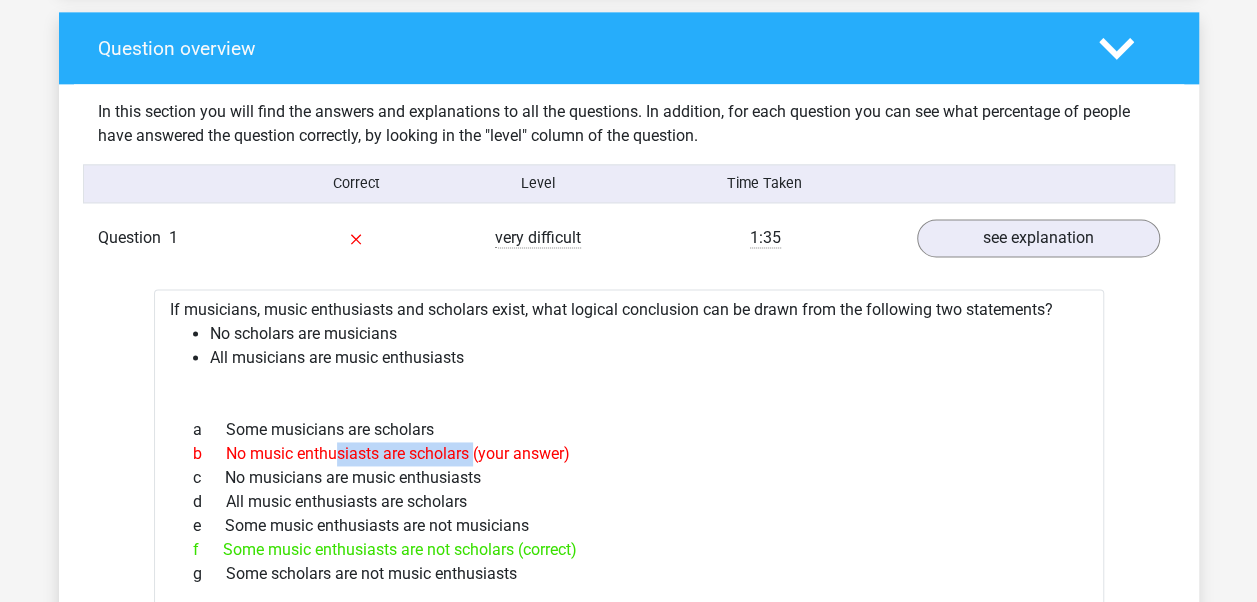 drag, startPoint x: 233, startPoint y: 452, endPoint x: 466, endPoint y: 451, distance: 233.00215 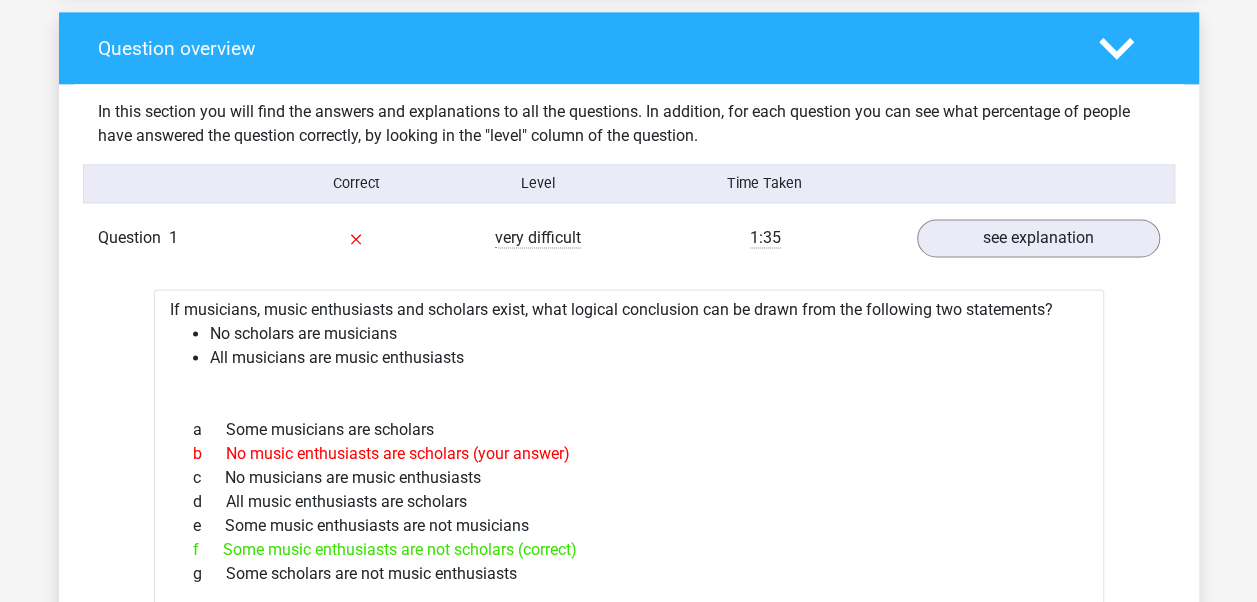 click on "If musicians, music enthusiasts and scholars exist, what logical conclusion can be drawn from the following two statements? No scholars are musicians All musicians are music enthusiasts
a
Some musicians are scholars
b
No music enthusiasts are scholars
(your answer)
c
No musicians are music enthusiasts
d
All music enthusiasts are scholars
e
f
g" at bounding box center (629, 675) 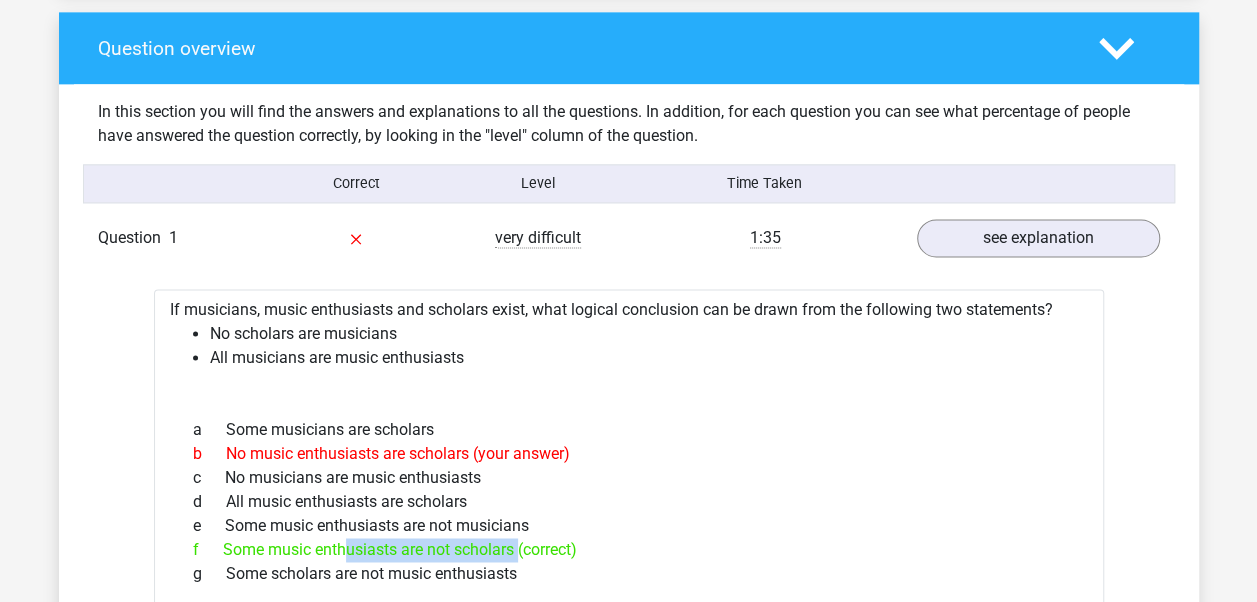 drag, startPoint x: 238, startPoint y: 546, endPoint x: 482, endPoint y: 545, distance: 244.00204 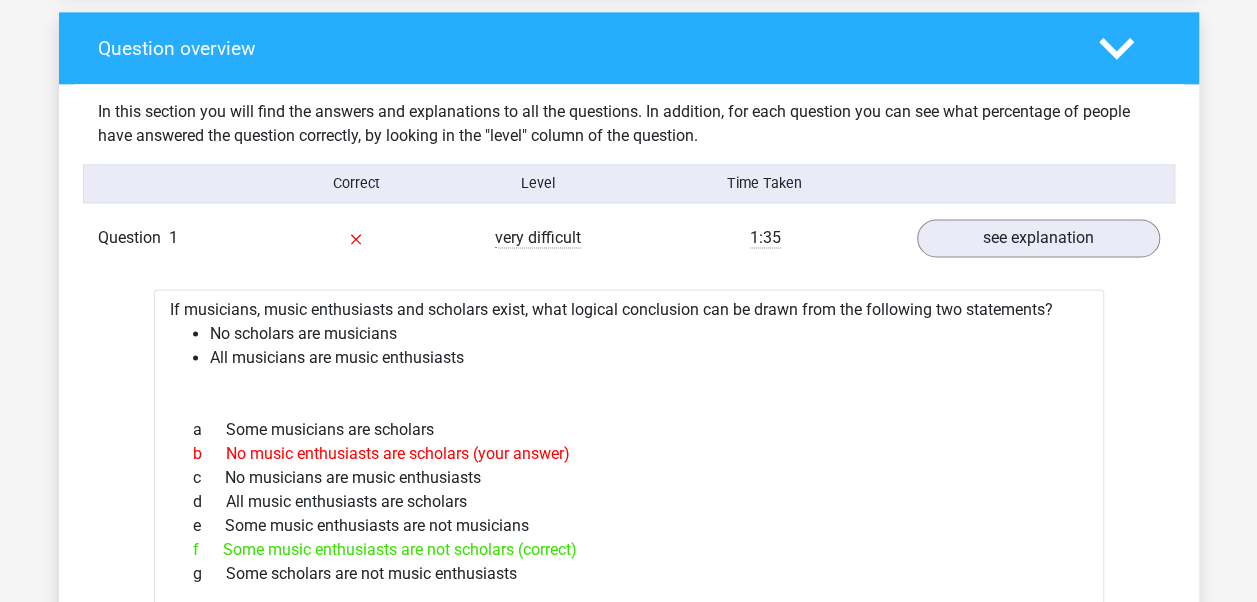 drag, startPoint x: 482, startPoint y: 545, endPoint x: 465, endPoint y: 354, distance: 191.75505 